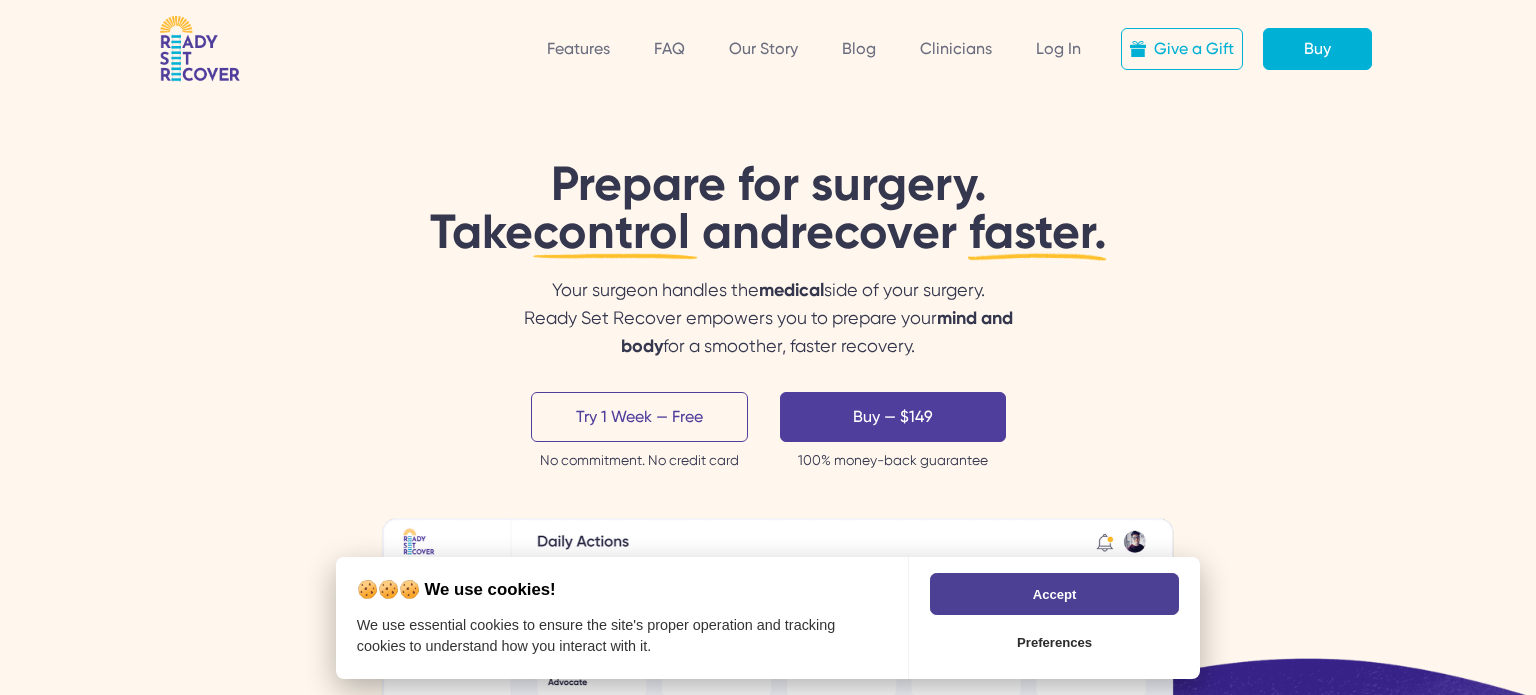 scroll, scrollTop: 3, scrollLeft: 0, axis: vertical 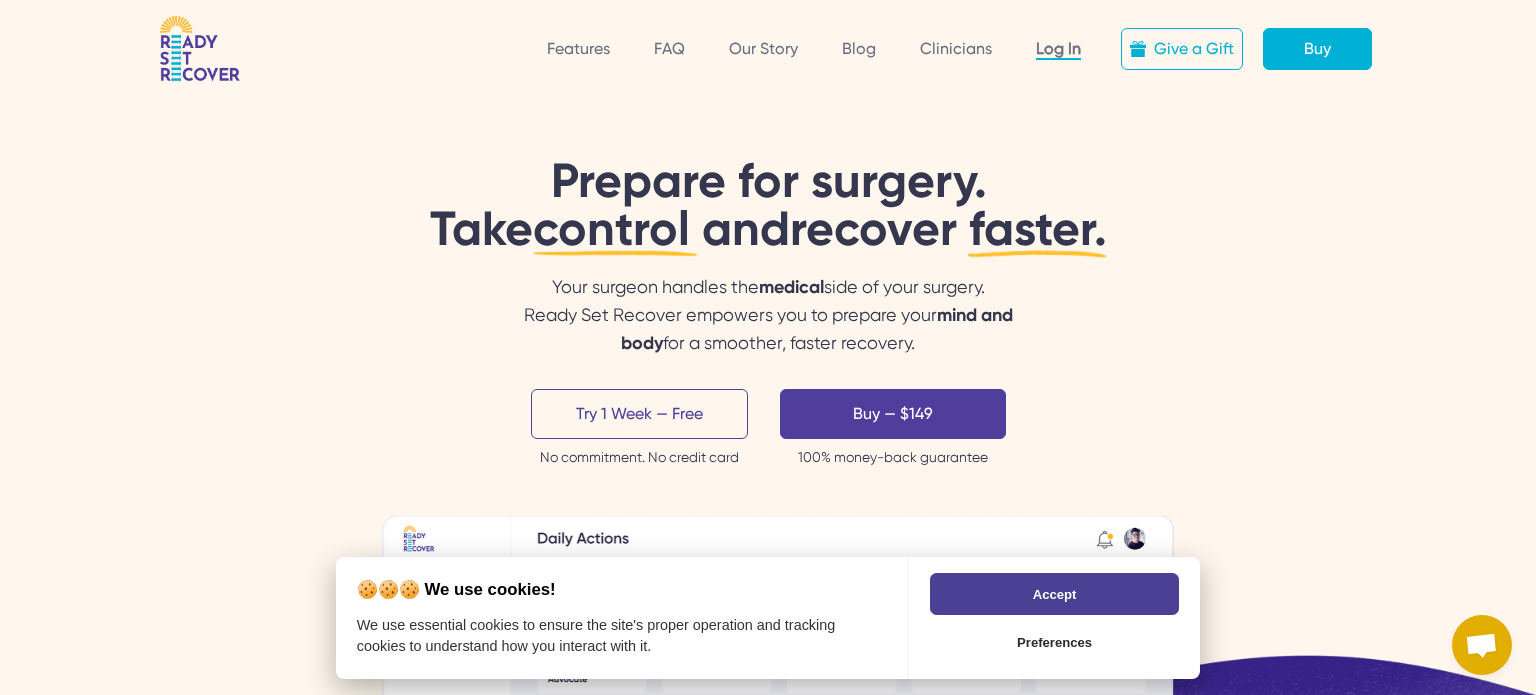 click on "Log In" at bounding box center [1058, 49] 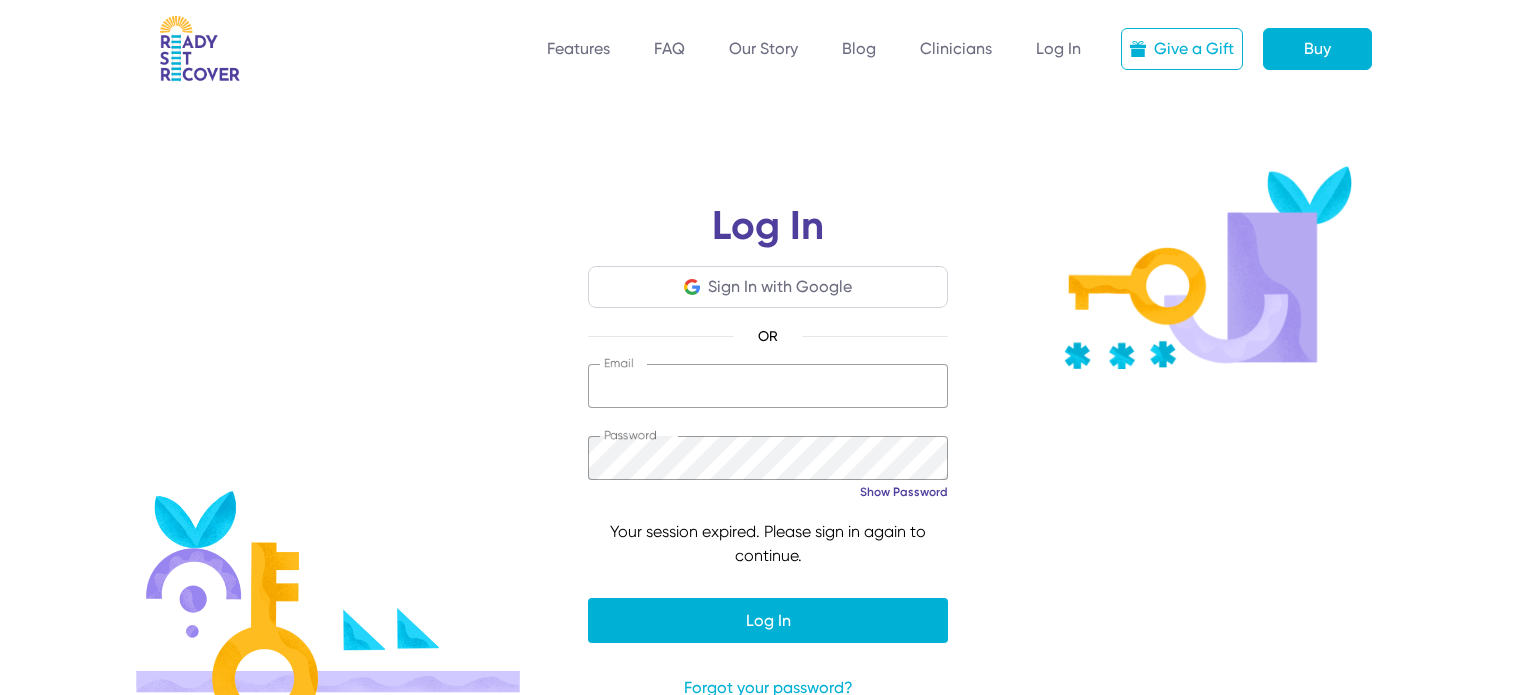 scroll, scrollTop: 0, scrollLeft: 0, axis: both 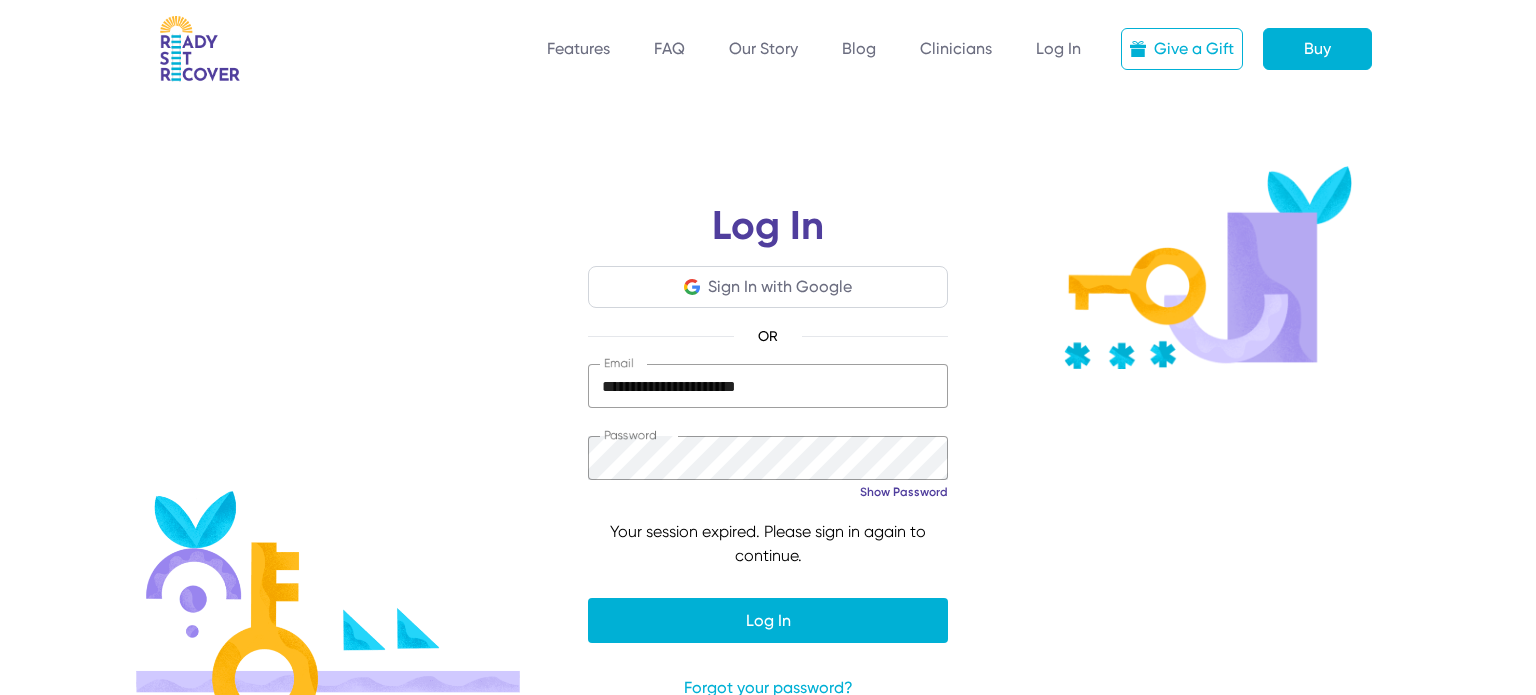 click at bounding box center [768, 620] 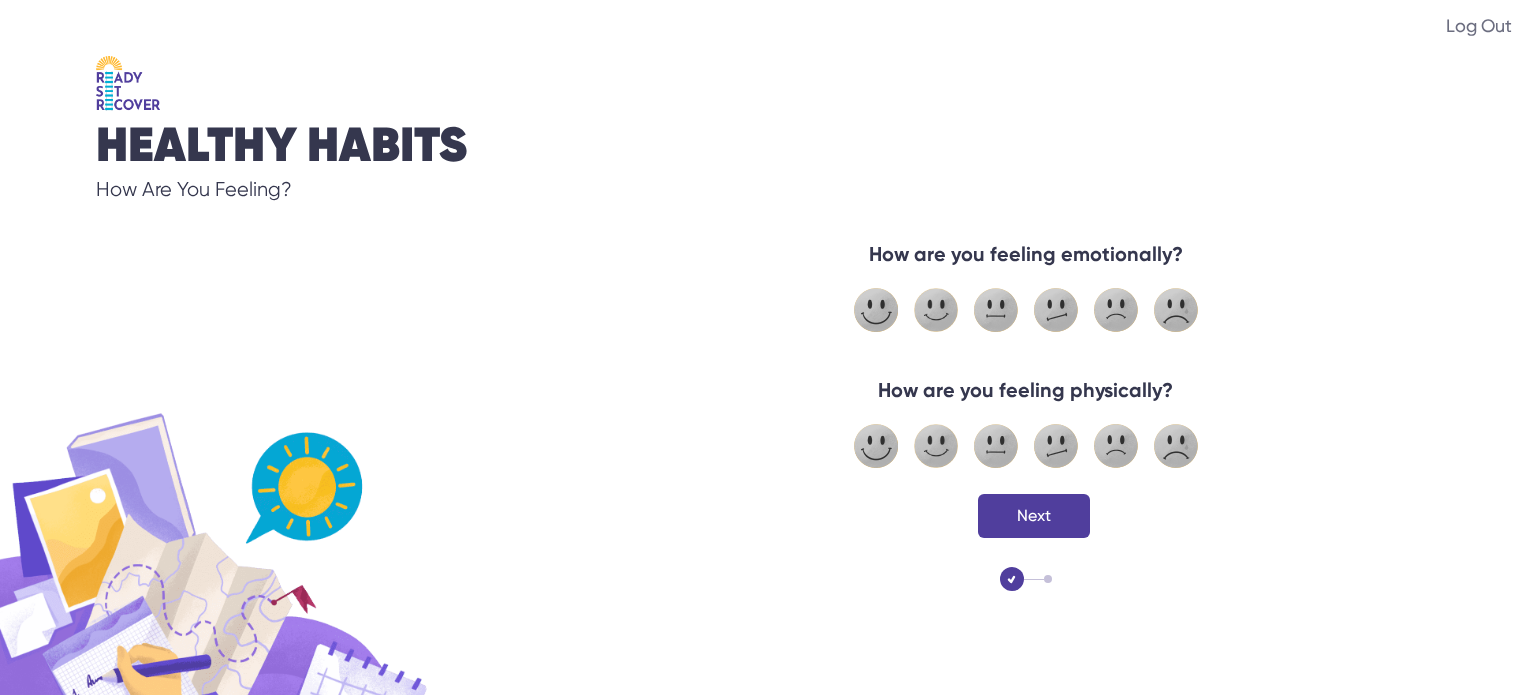 scroll, scrollTop: 0, scrollLeft: 0, axis: both 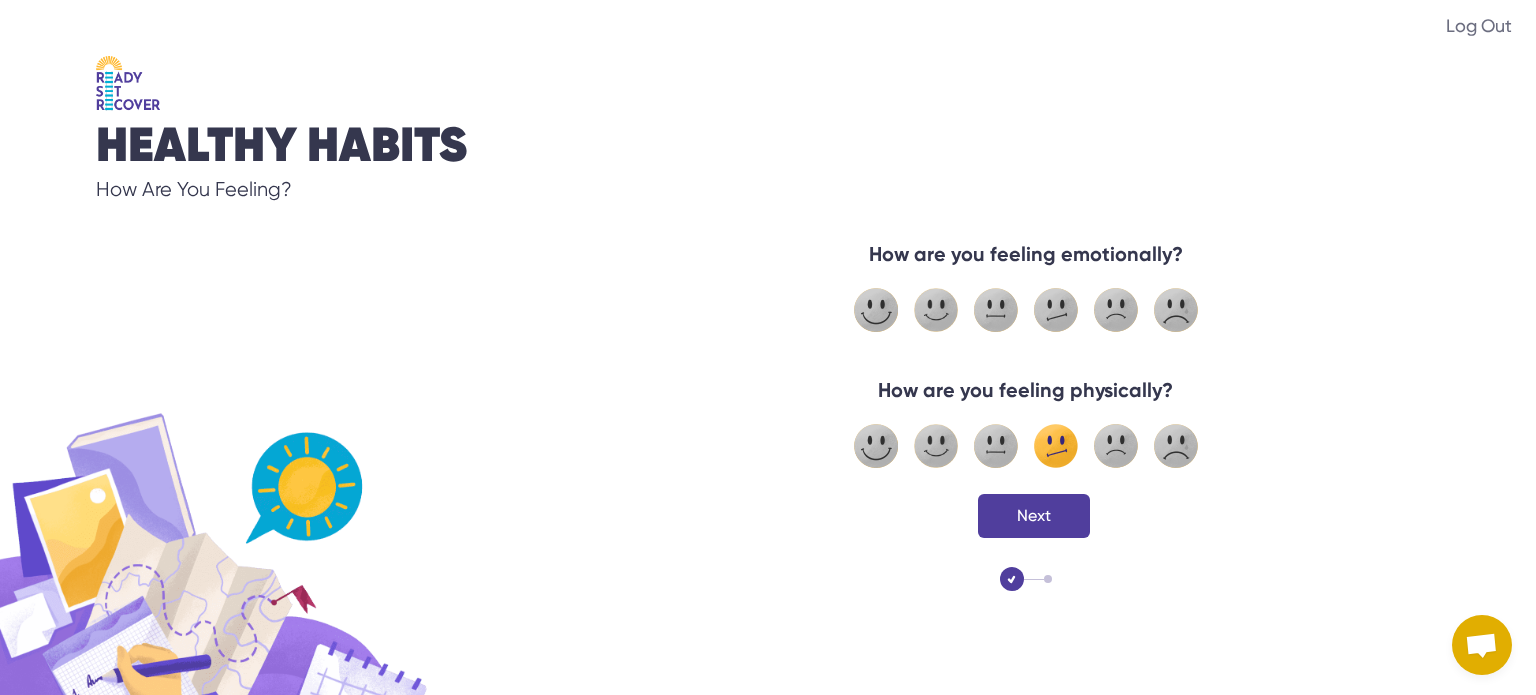 click at bounding box center (1056, 446) 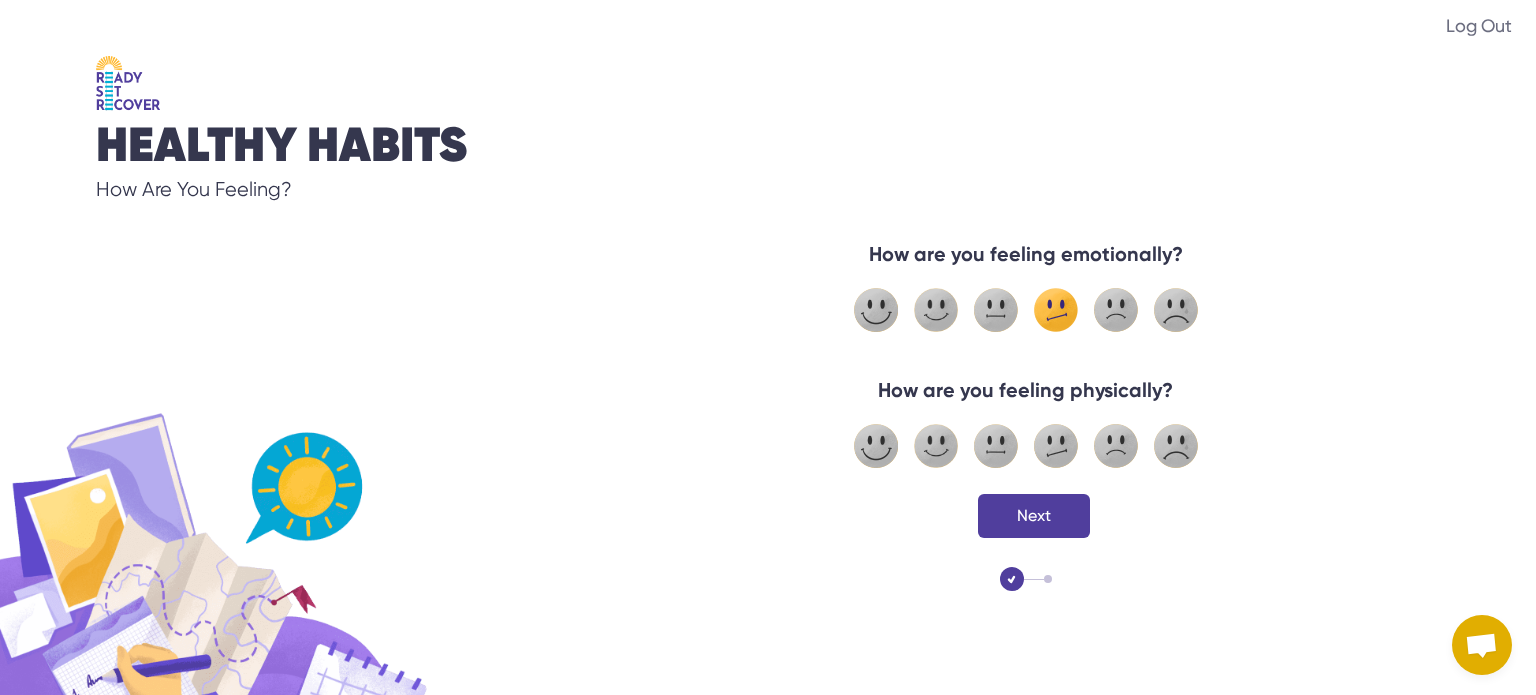 click at bounding box center (1056, 310) 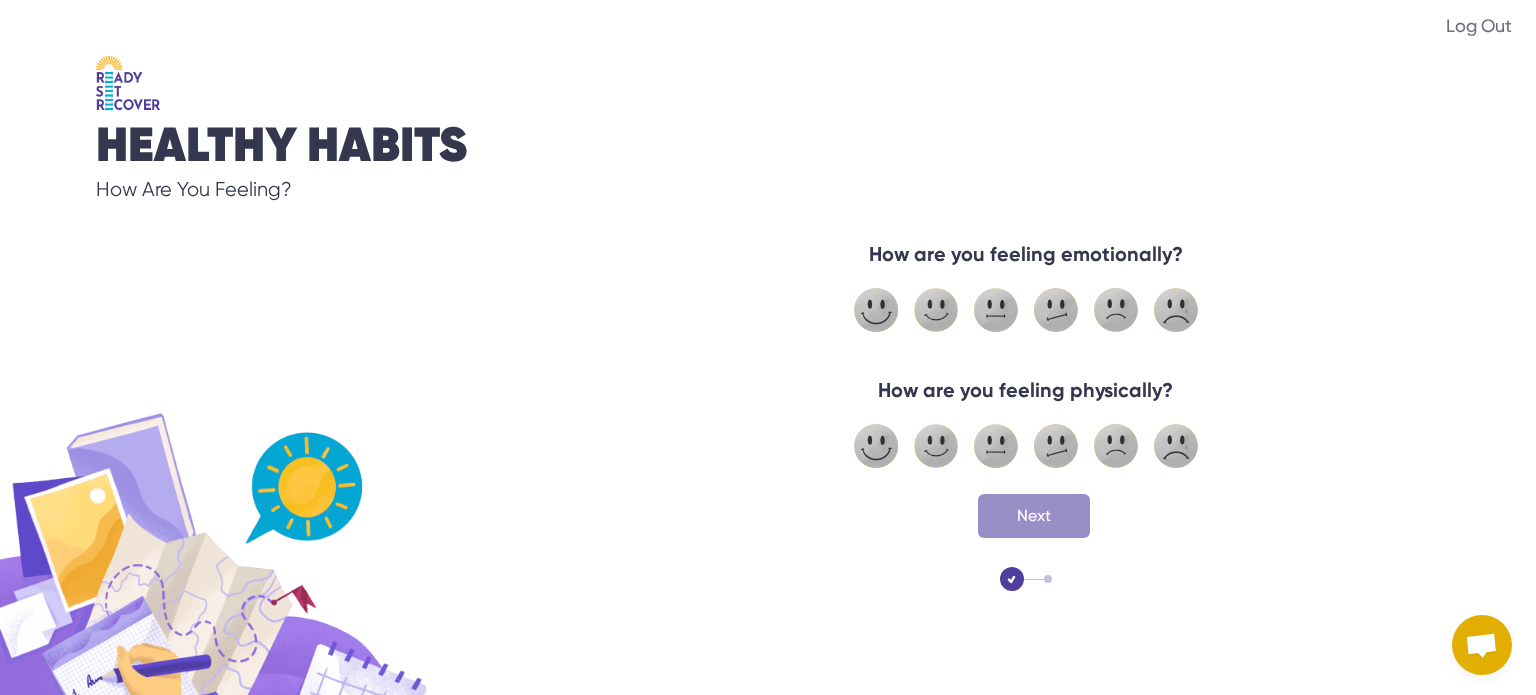 click at bounding box center (1034, 516) 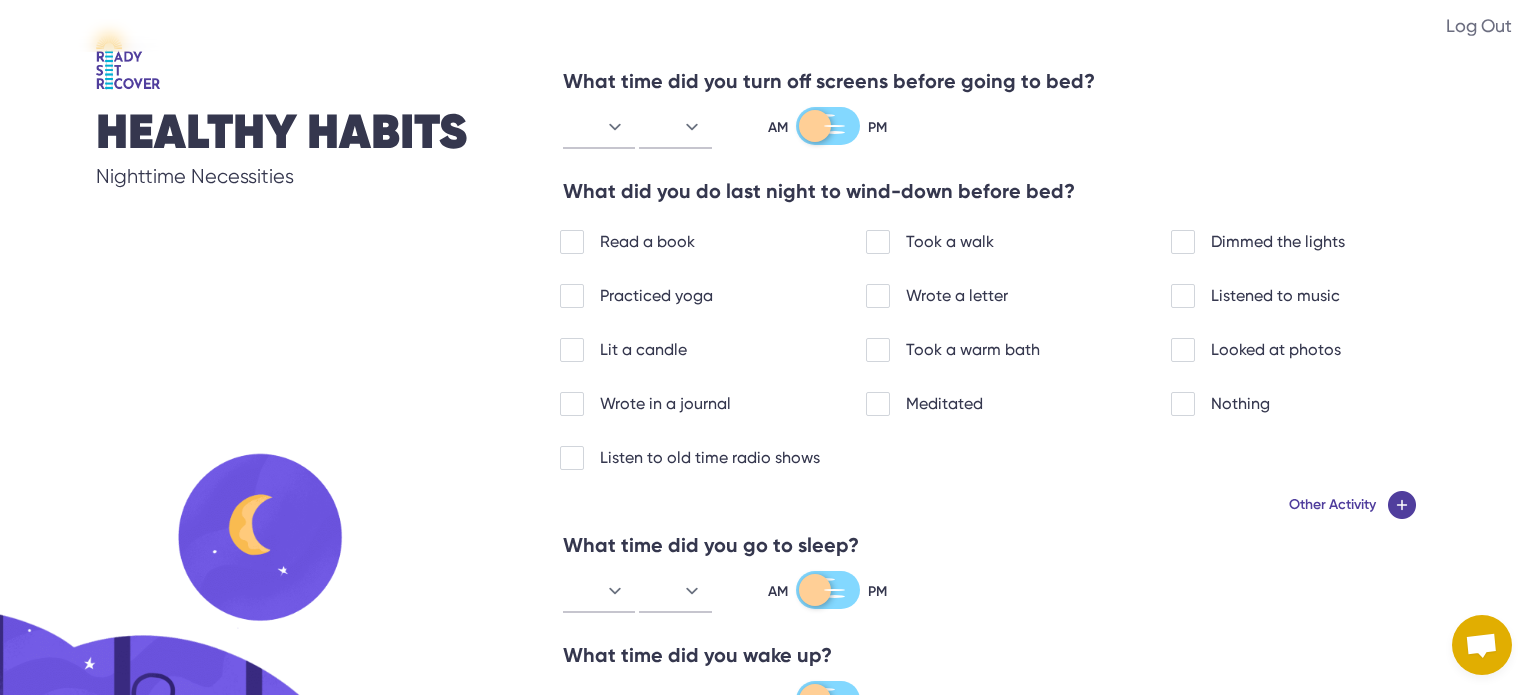 scroll, scrollTop: 184, scrollLeft: 0, axis: vertical 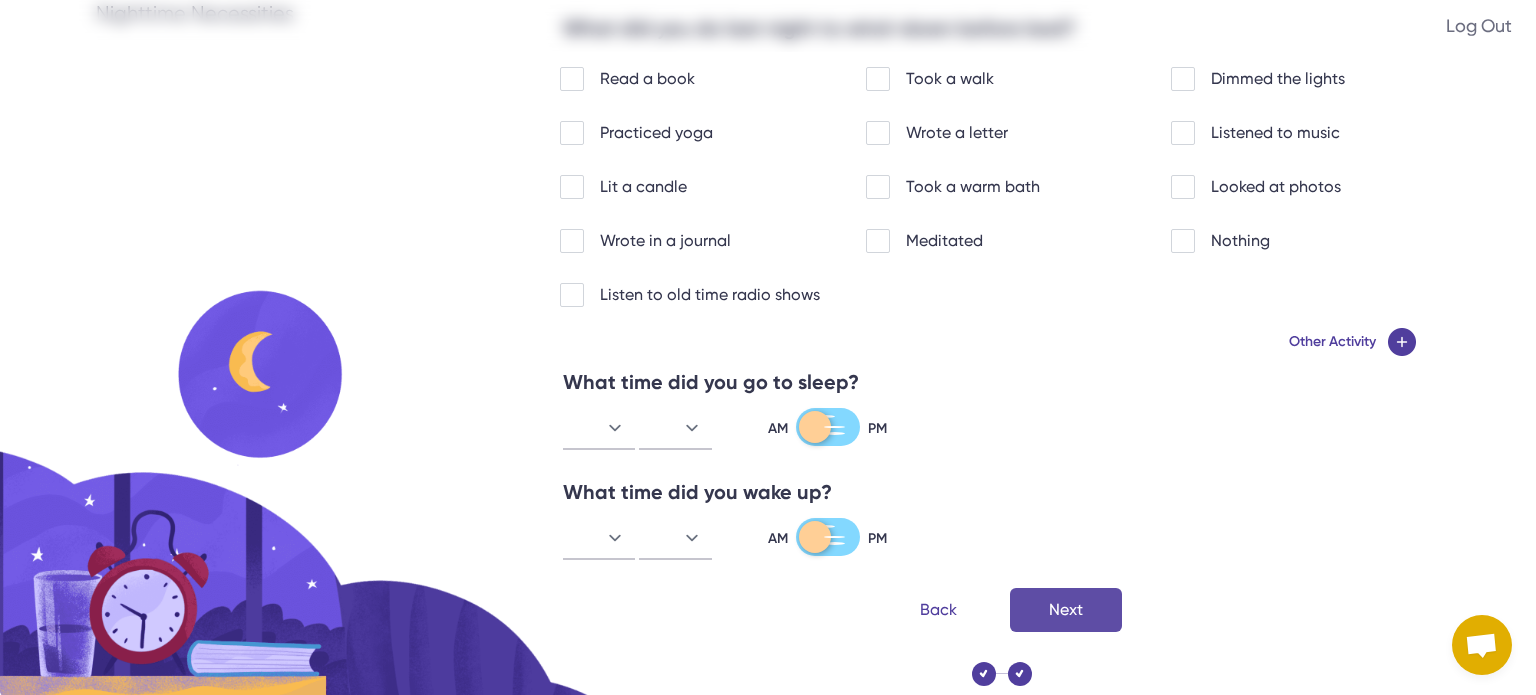 click at bounding box center [1066, 610] 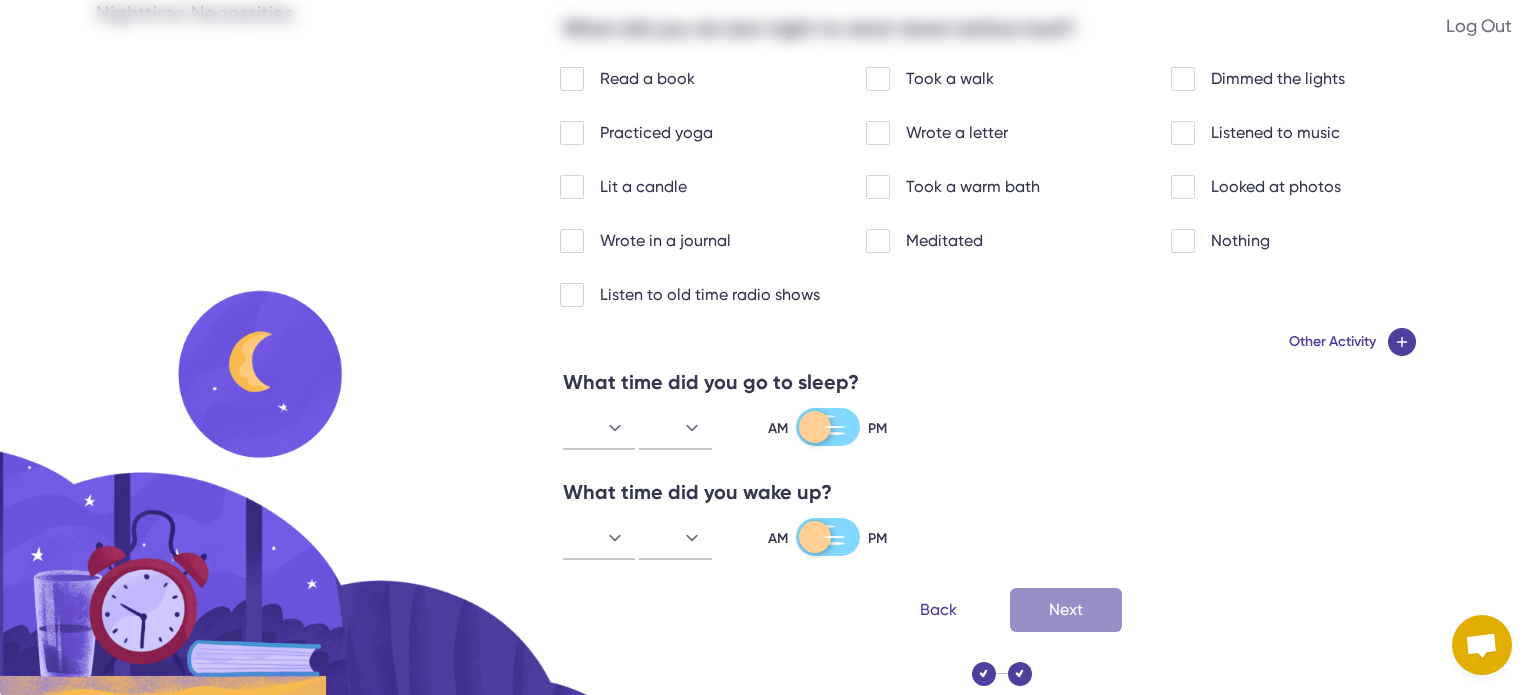 scroll, scrollTop: 0, scrollLeft: 0, axis: both 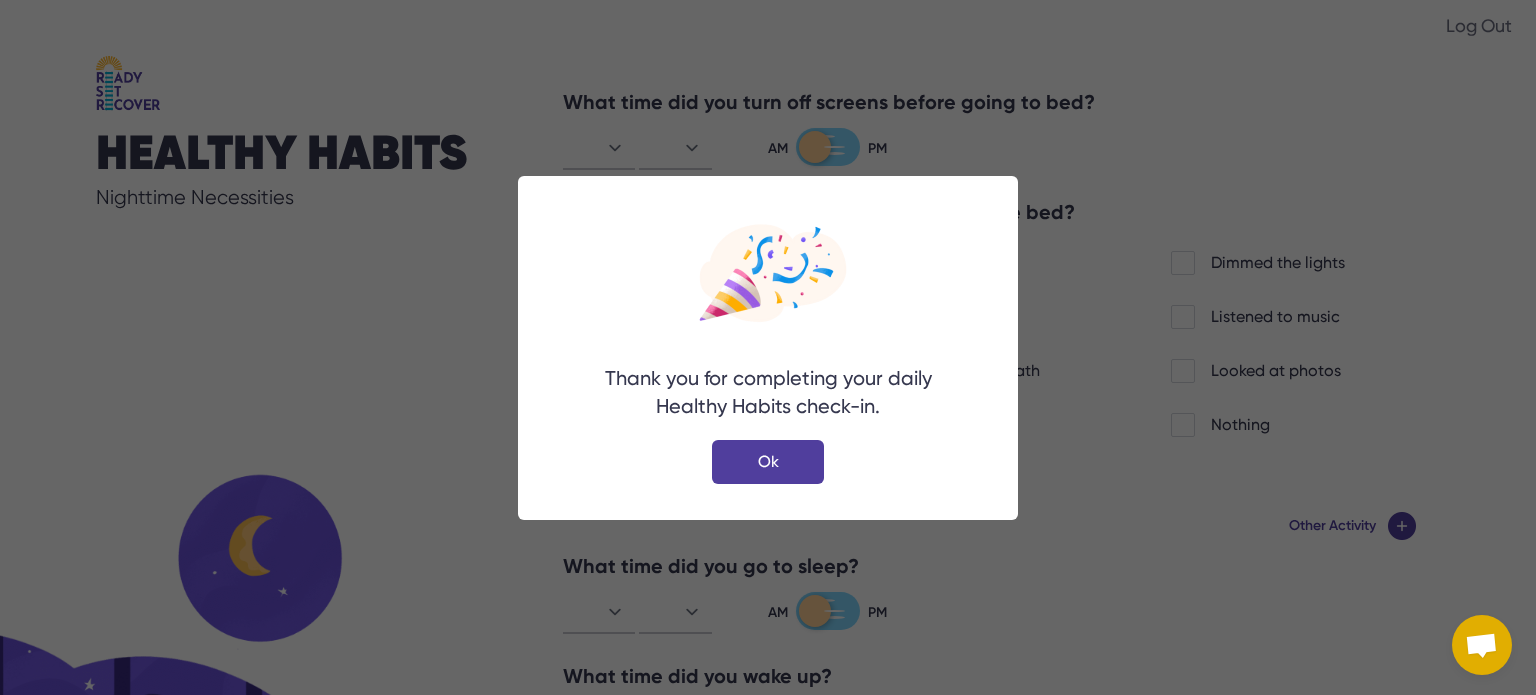 click on "Ok" at bounding box center [768, 462] 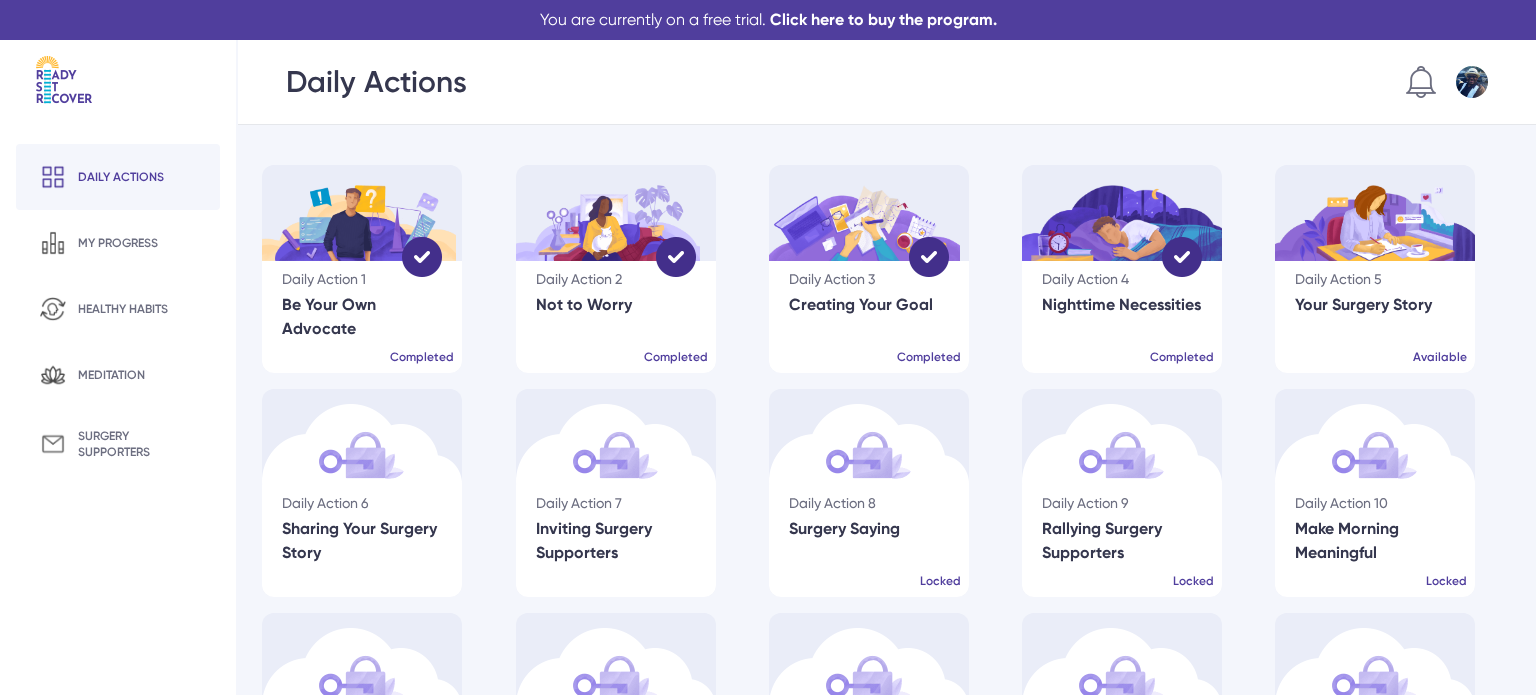 click at bounding box center (1472, 82) 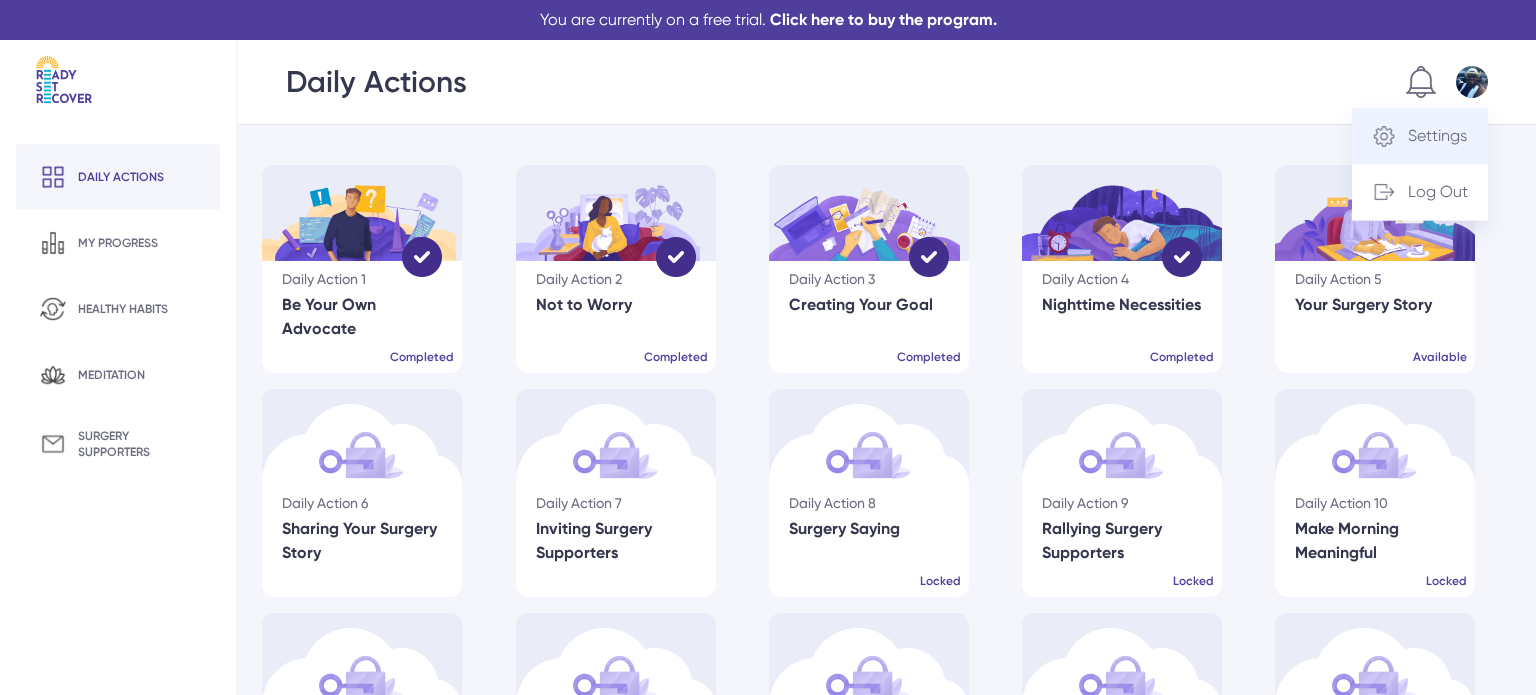 click on "Settings" at bounding box center [1437, 136] 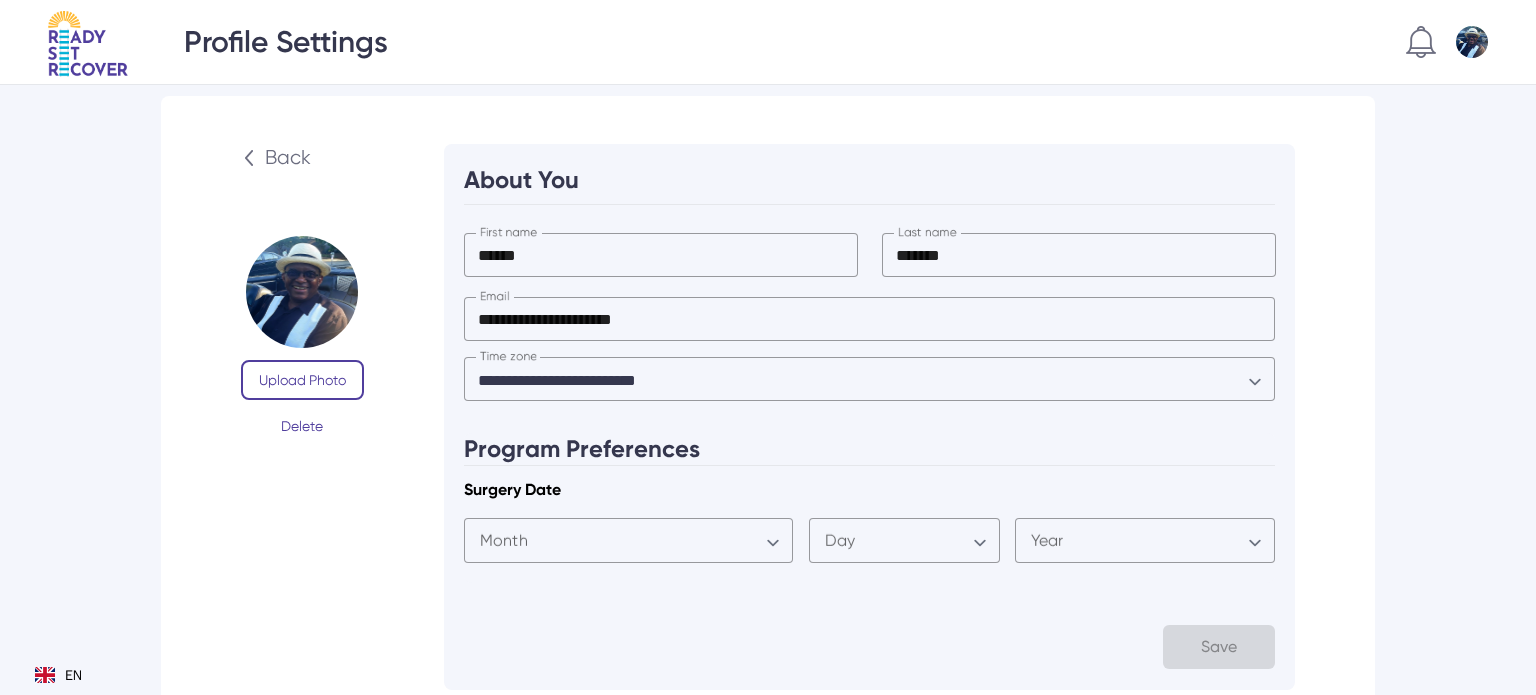 scroll, scrollTop: 0, scrollLeft: 0, axis: both 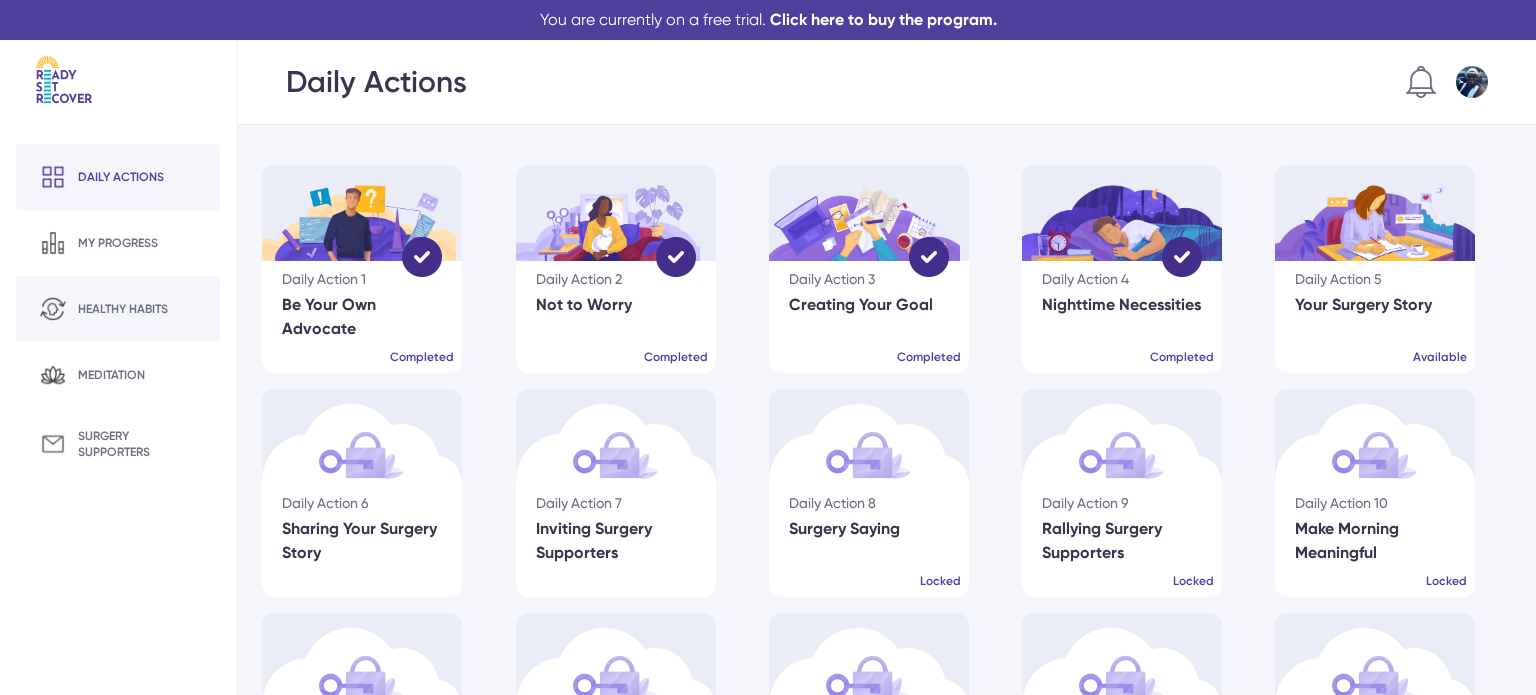click on "healthy habits" at bounding box center (123, 309) 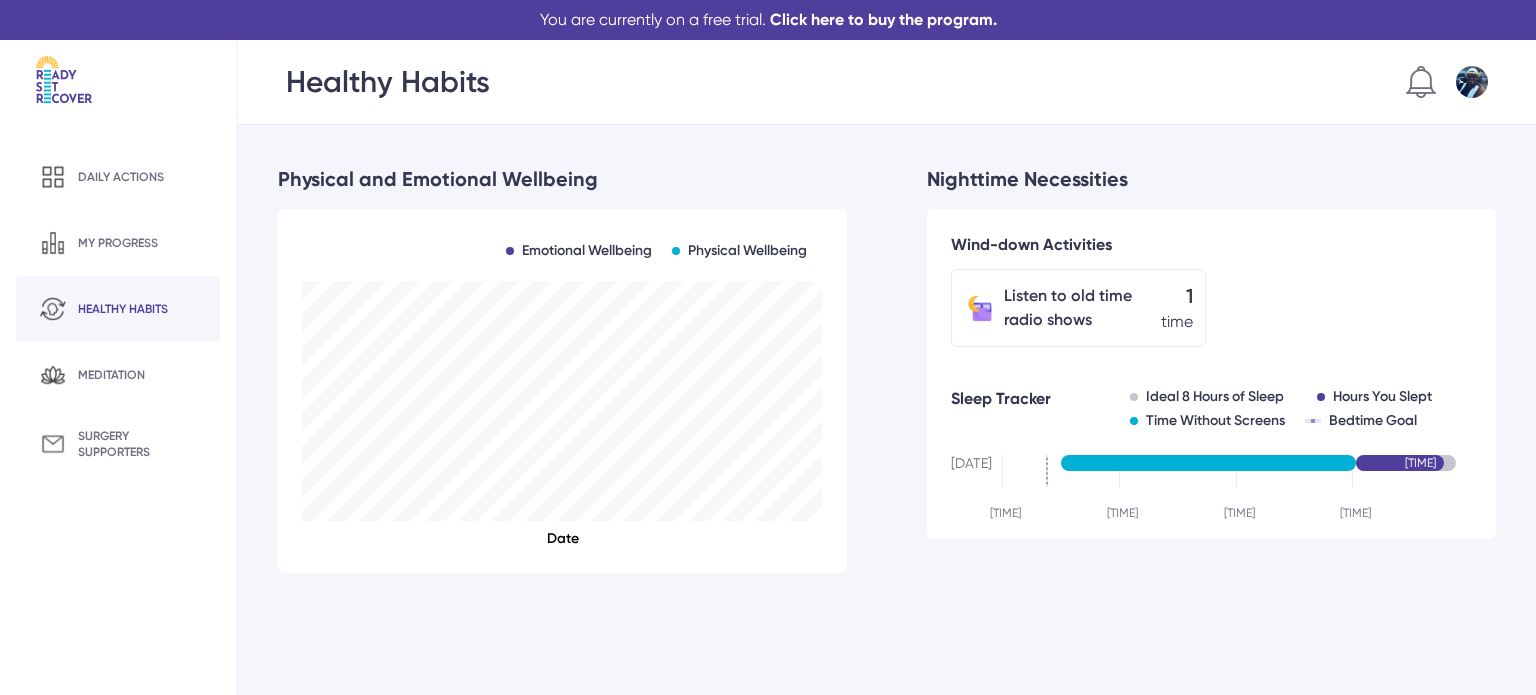 scroll, scrollTop: 0, scrollLeft: 0, axis: both 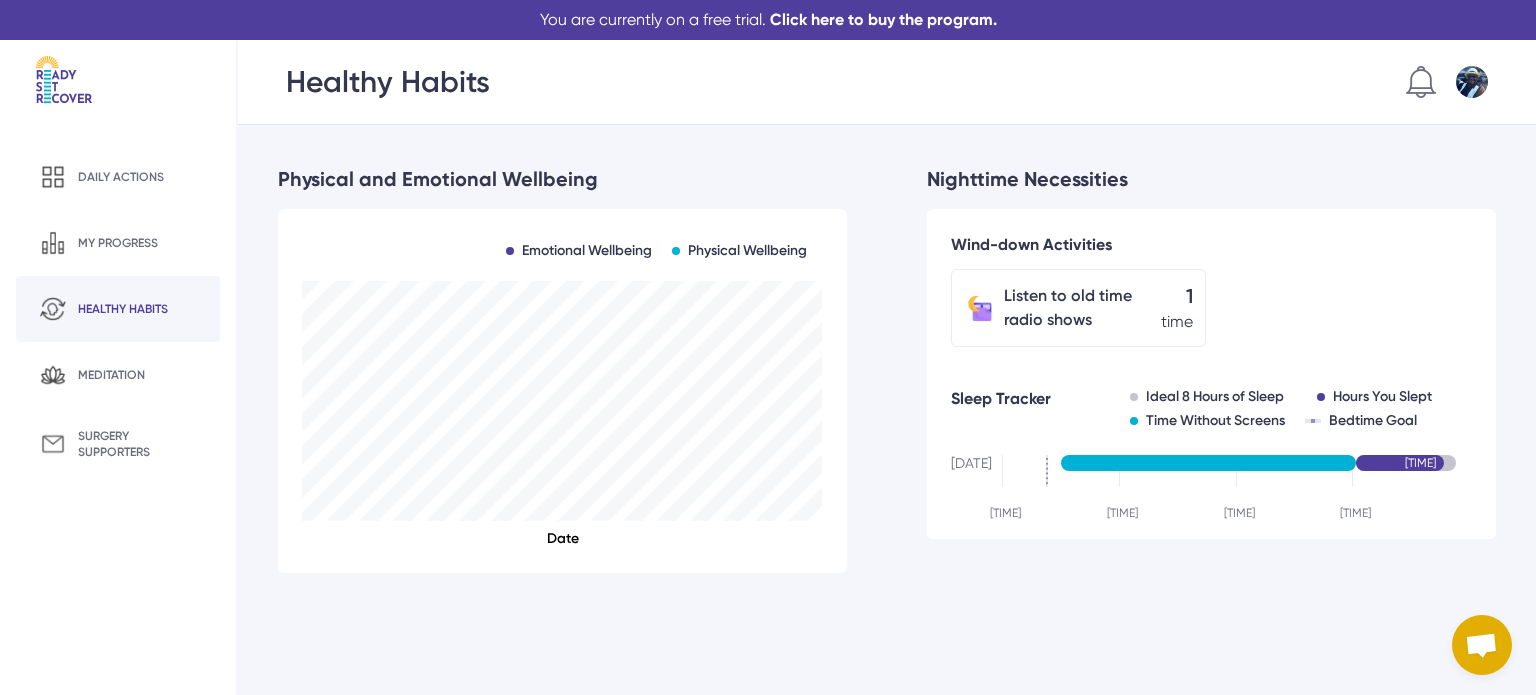 click at bounding box center (1421, 82) 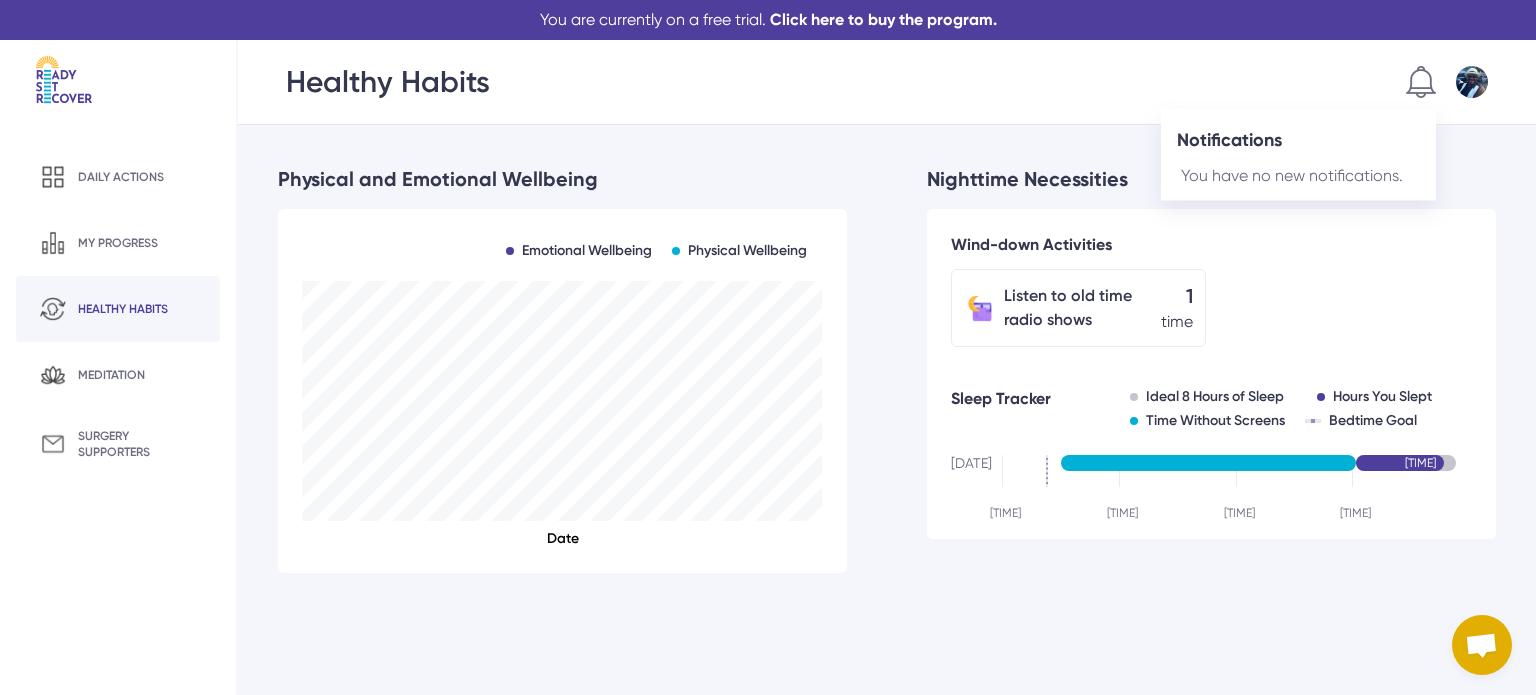 click on "You have no new notifications." at bounding box center (1298, 176) 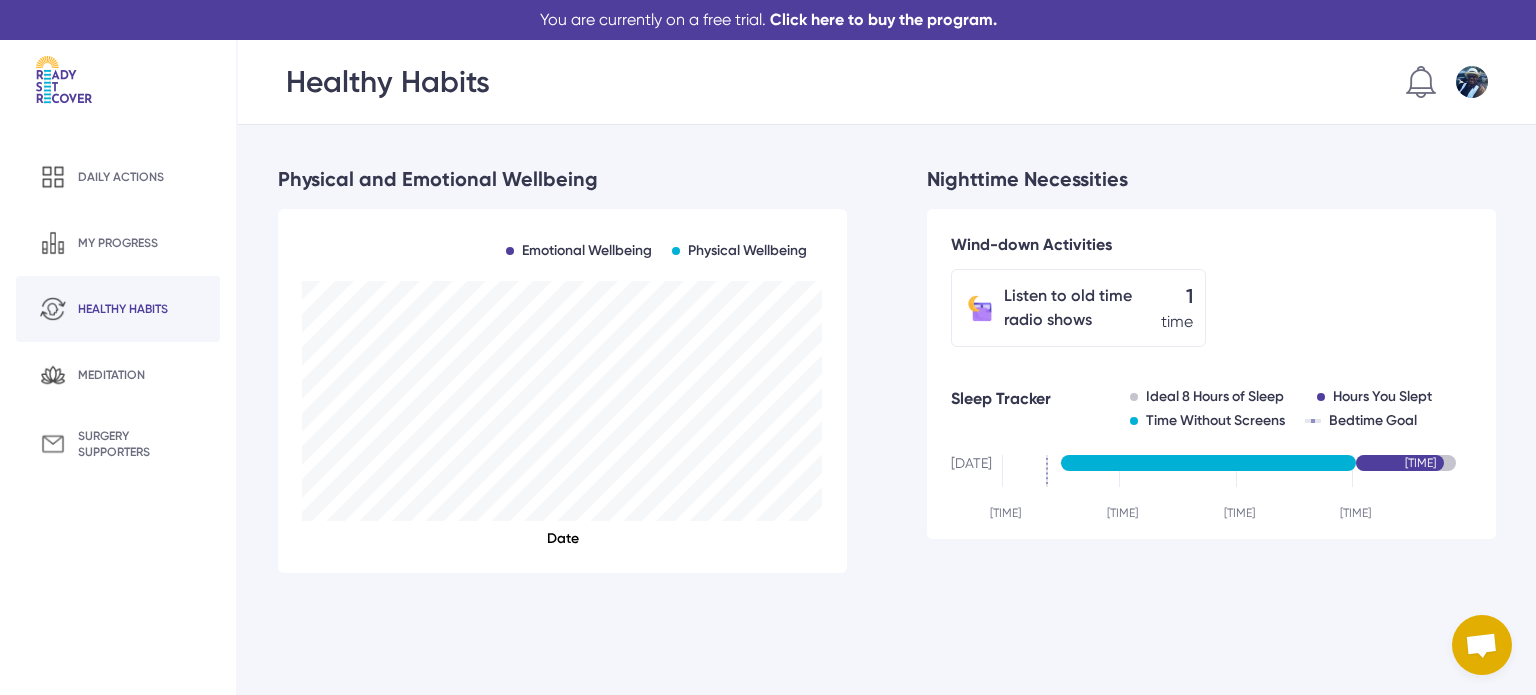 click at bounding box center (1472, 82) 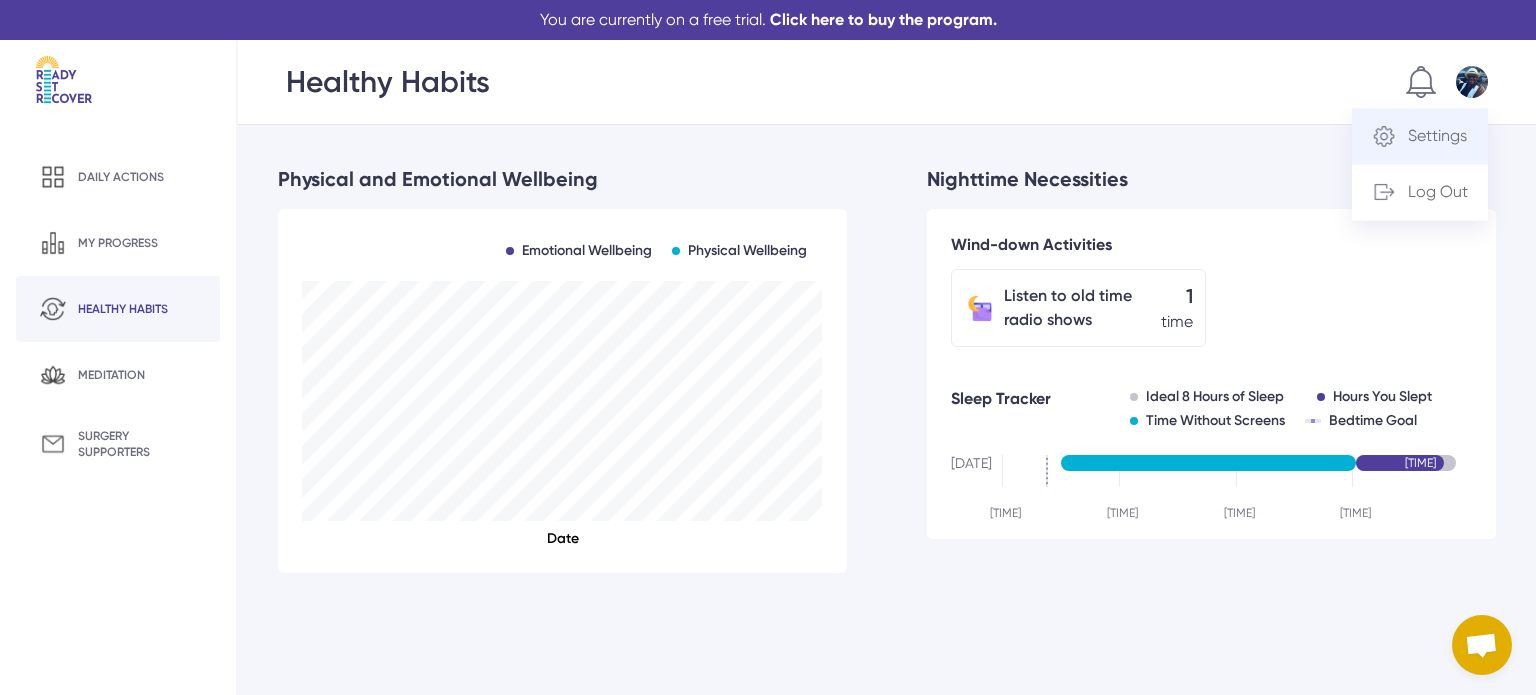 click on "Settings" at bounding box center (1437, 136) 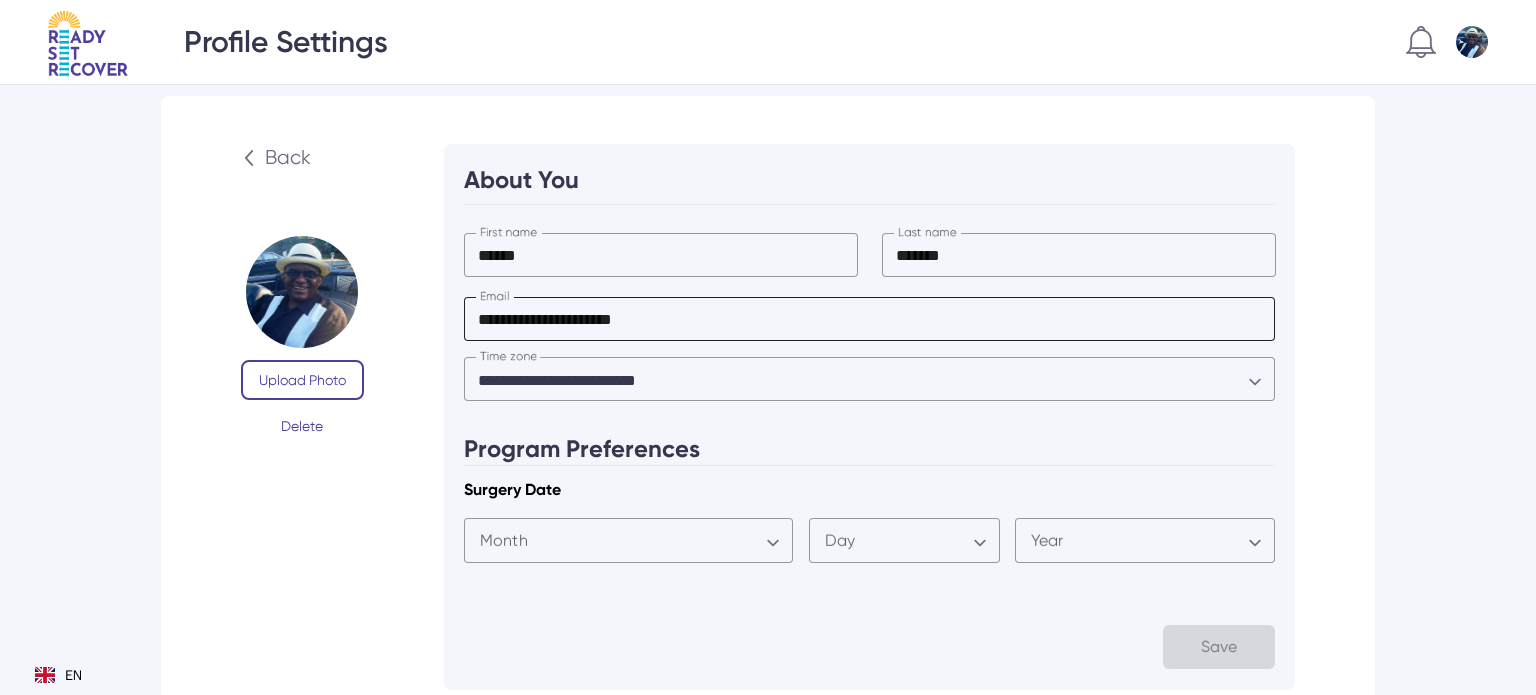 scroll, scrollTop: 0, scrollLeft: 0, axis: both 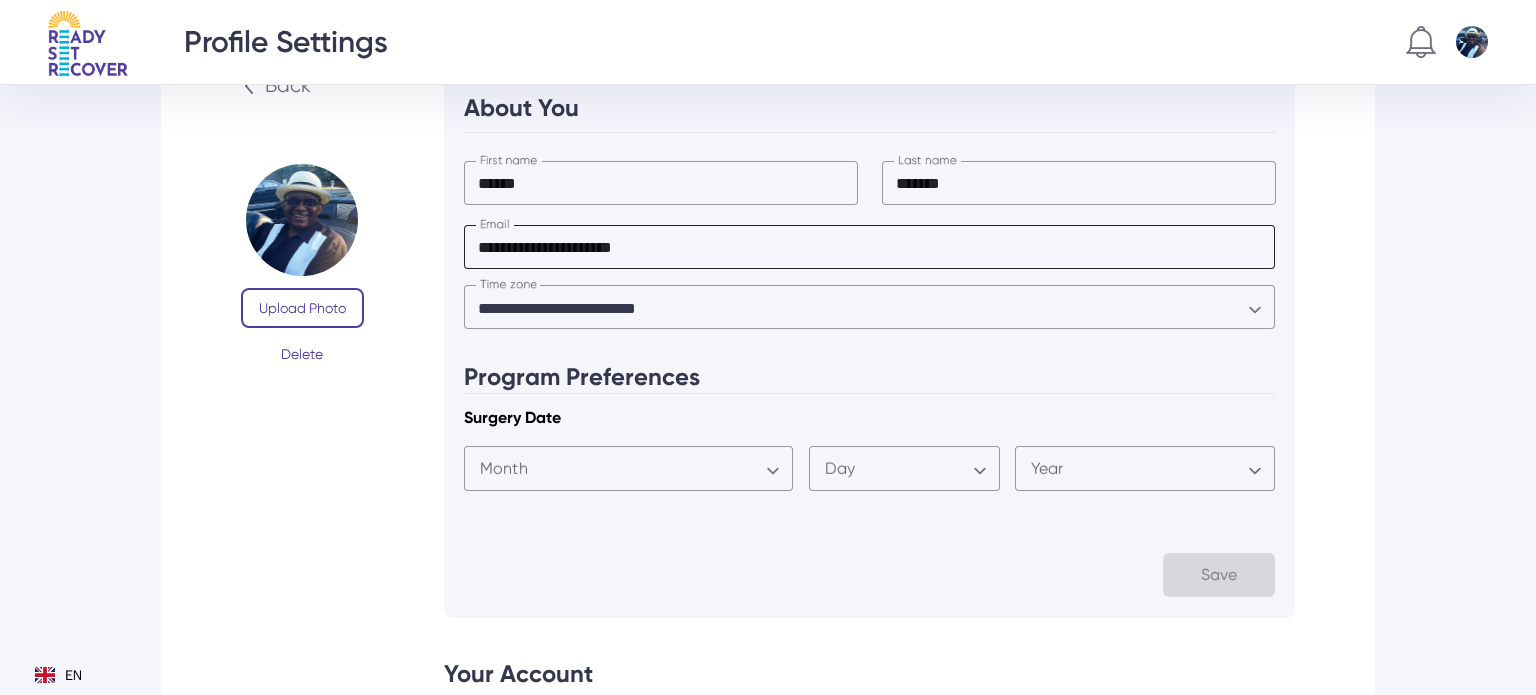 click on "**********" at bounding box center (869, 247) 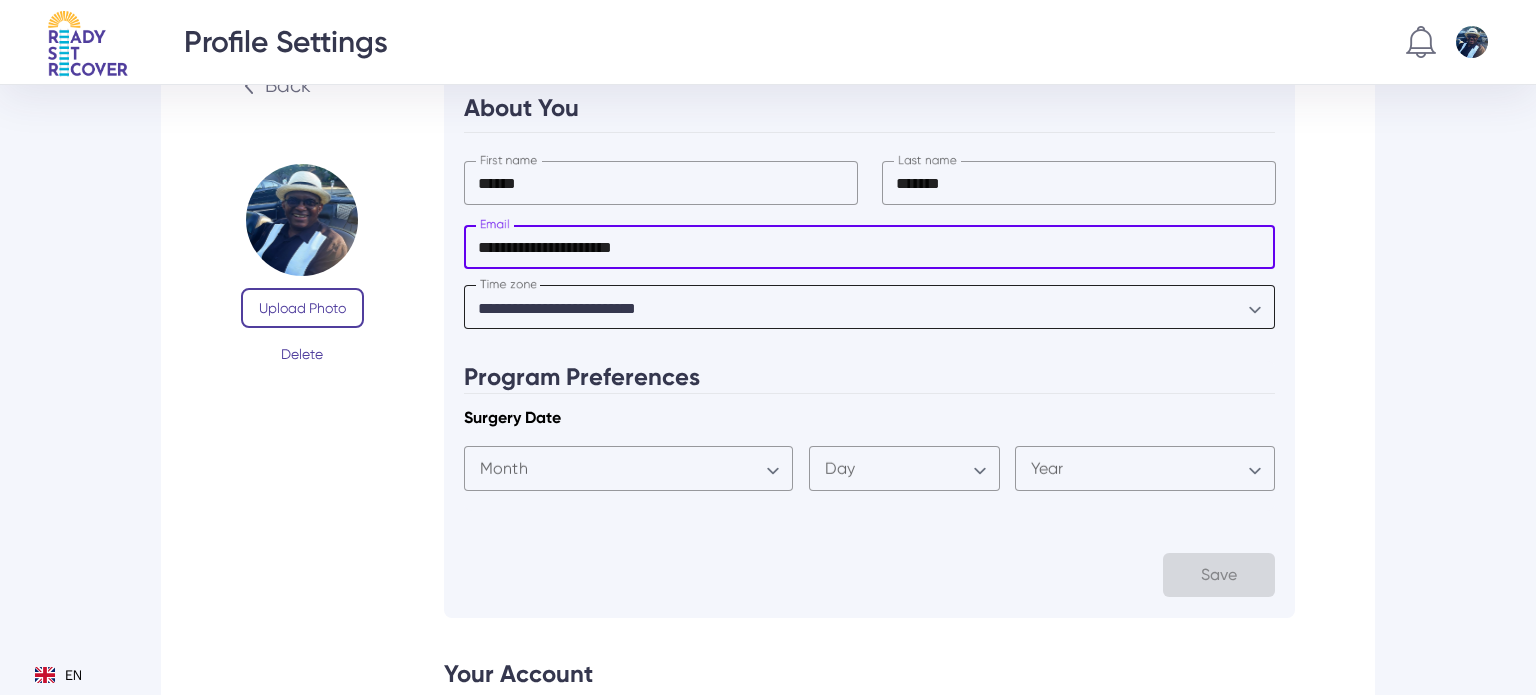 click on "**********" at bounding box center (869, 310) 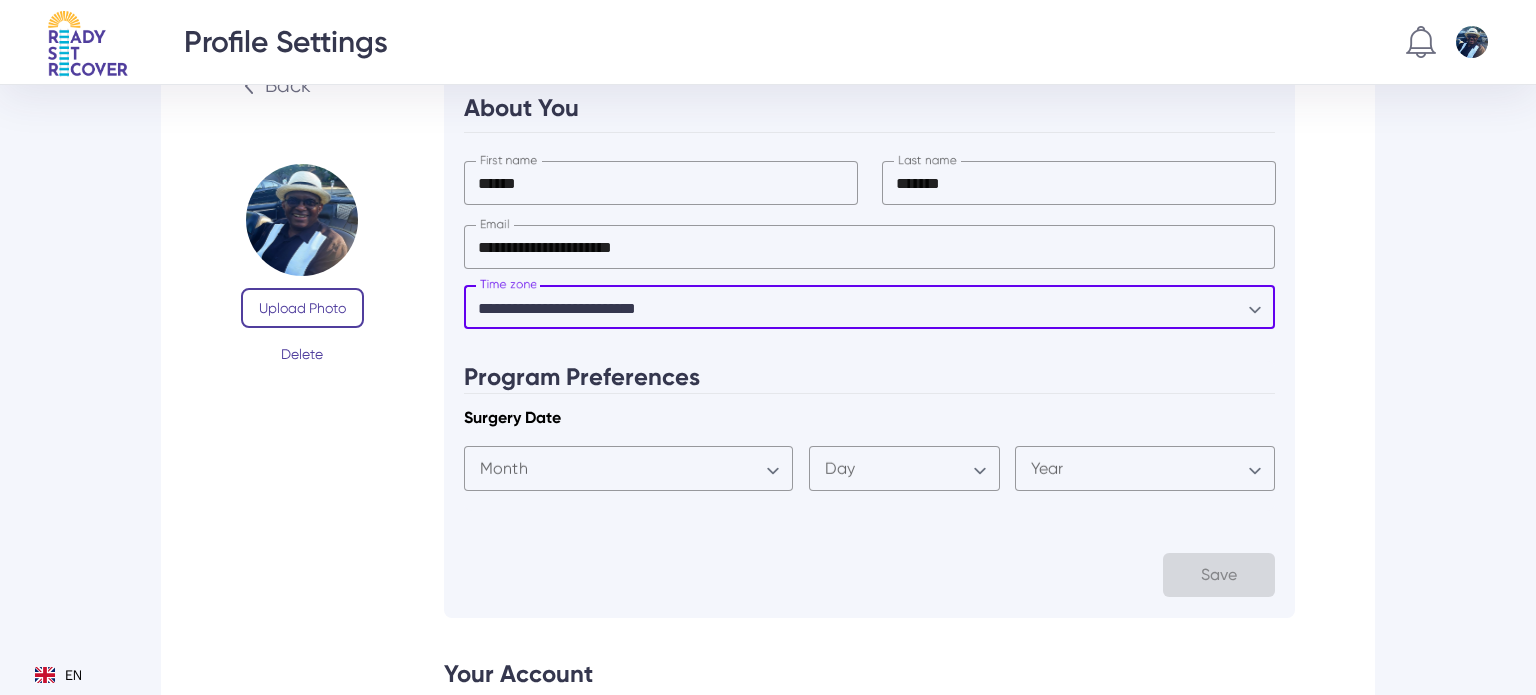 click on "**********" at bounding box center (768, 403) 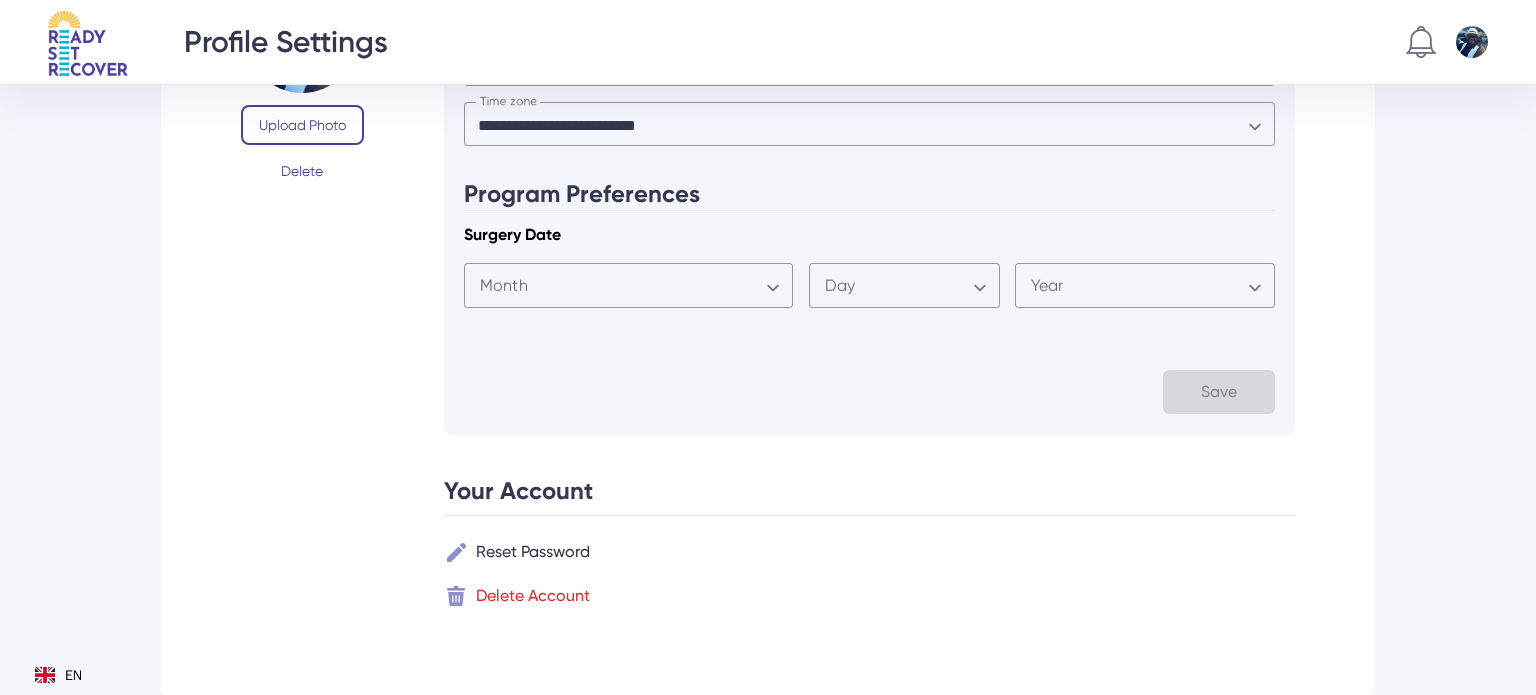 scroll, scrollTop: 0, scrollLeft: 0, axis: both 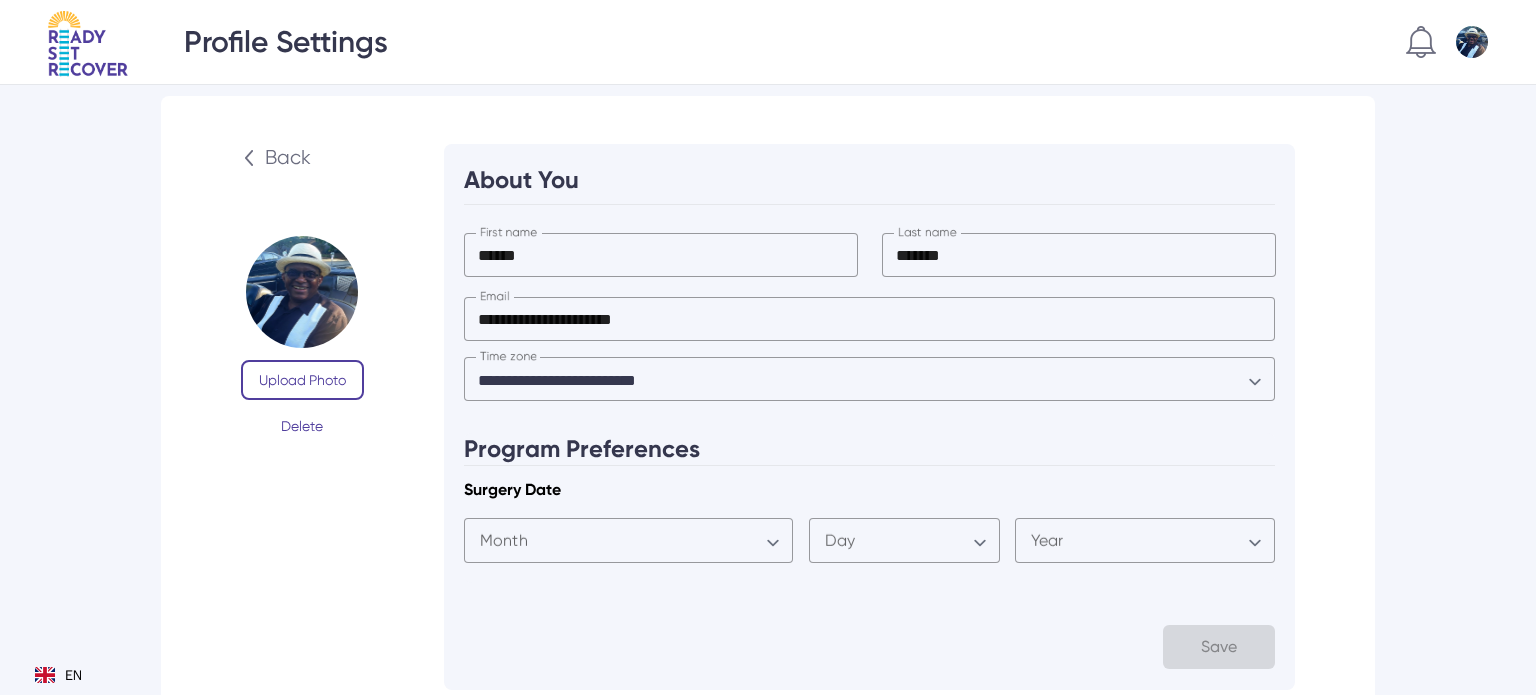 click on "Back" at bounding box center (288, 158) 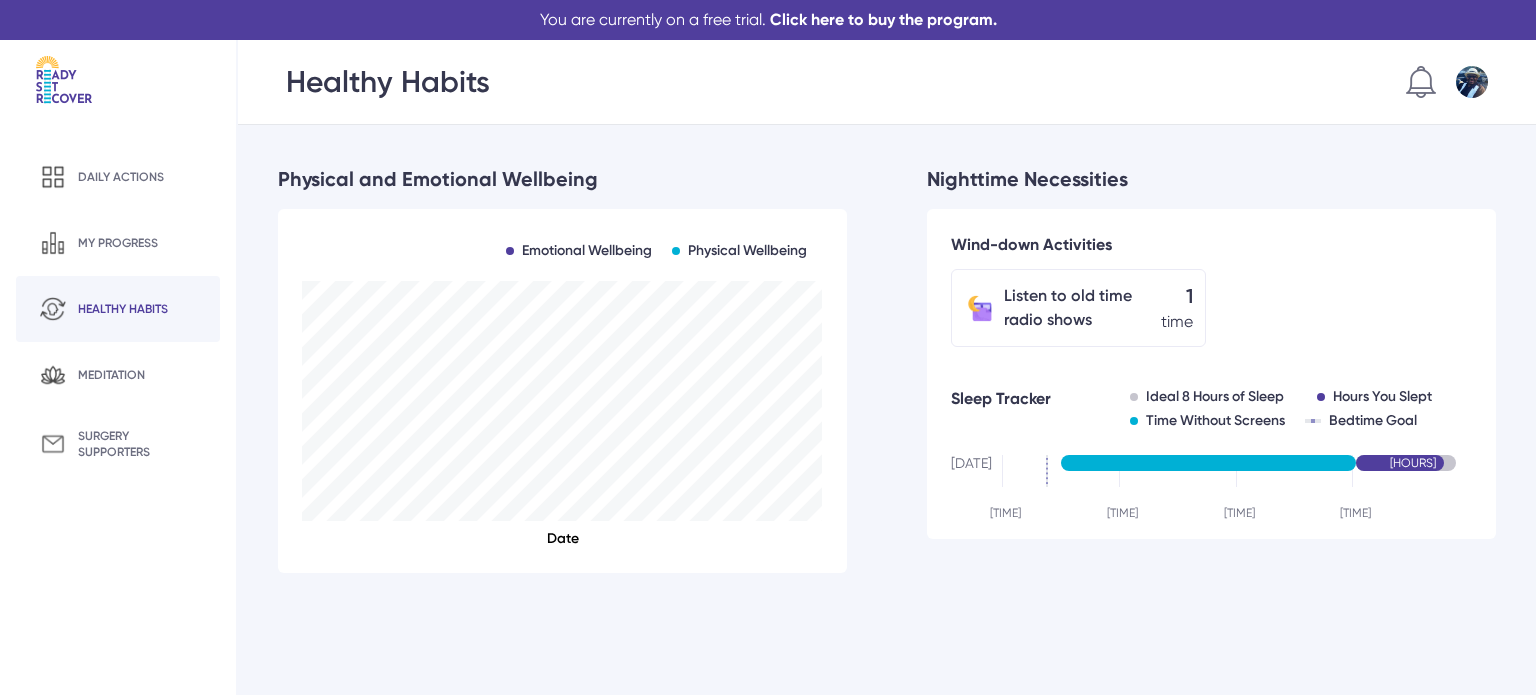 scroll, scrollTop: 0, scrollLeft: 0, axis: both 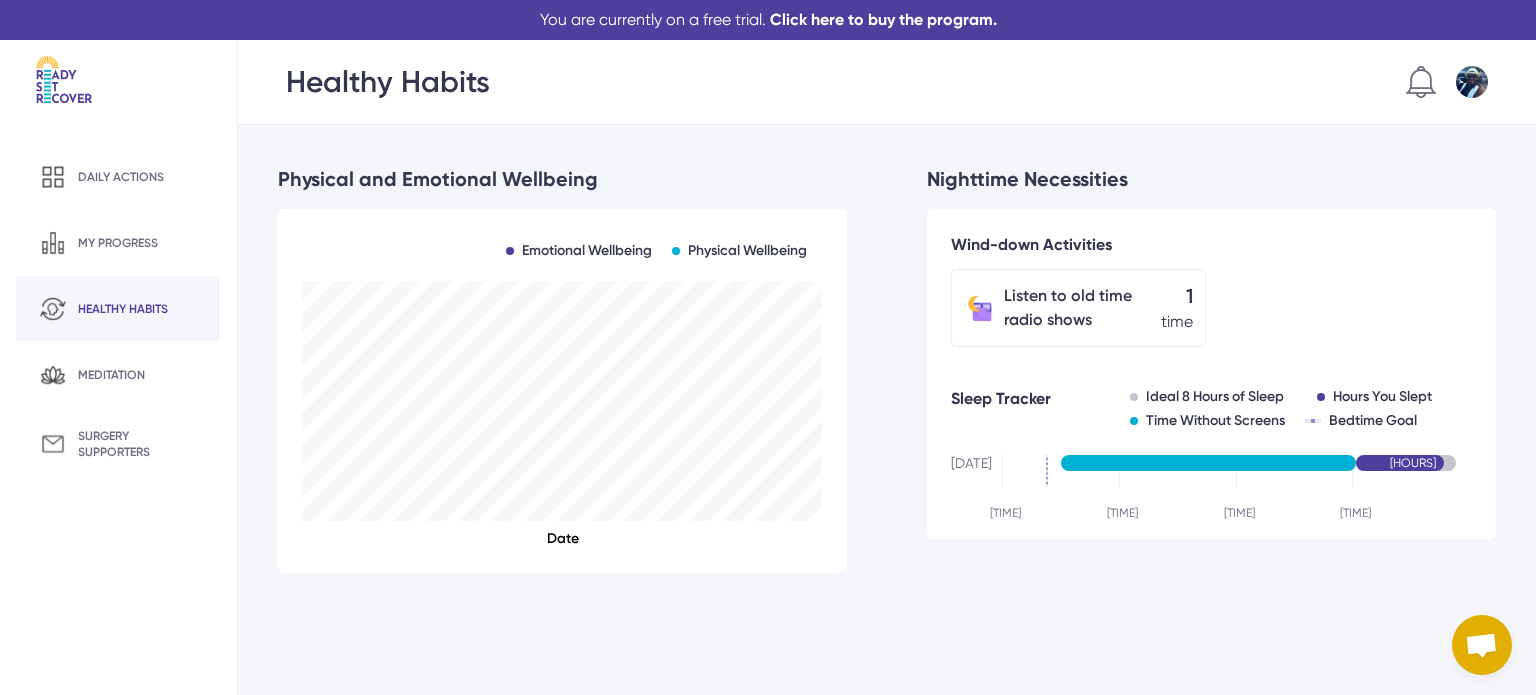 click on "Bedtime Goal" at bounding box center (1388, 421) 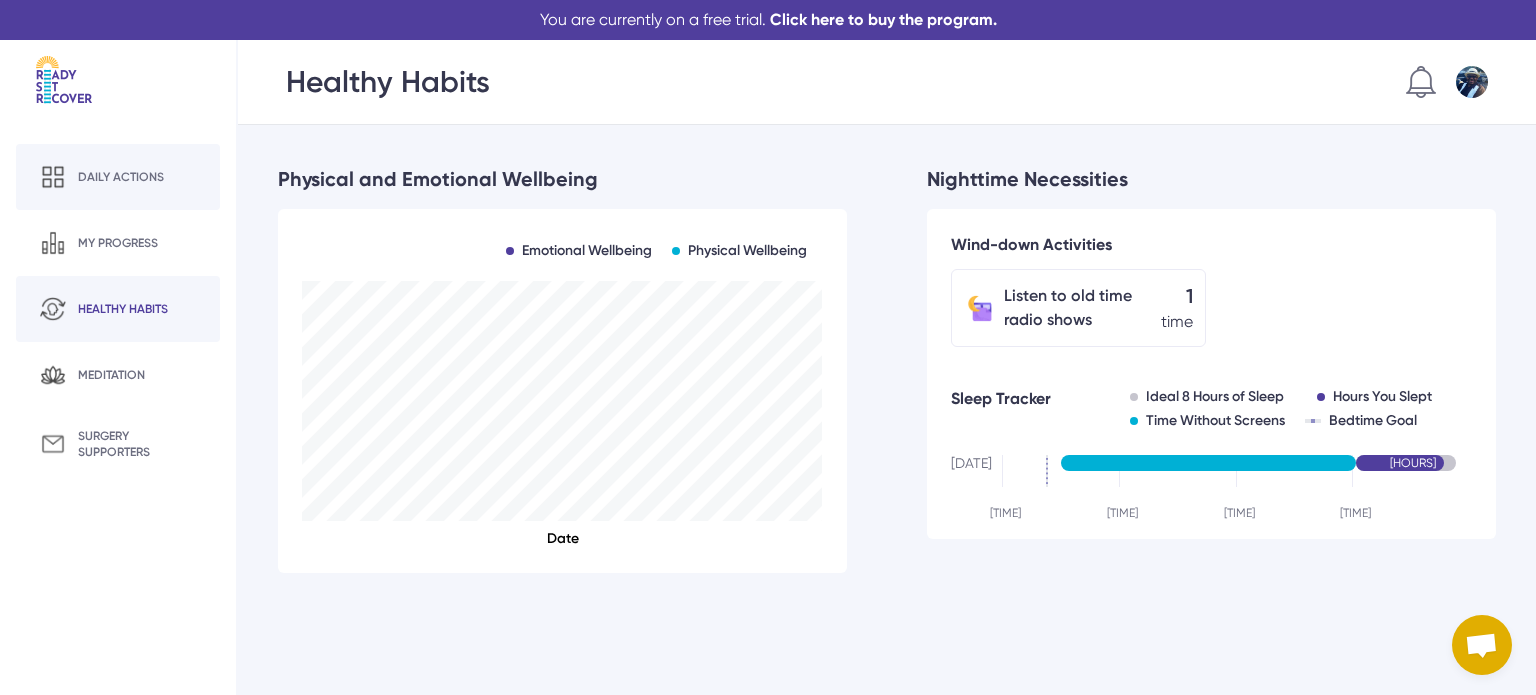 click on "Daily actions" at bounding box center [118, 177] 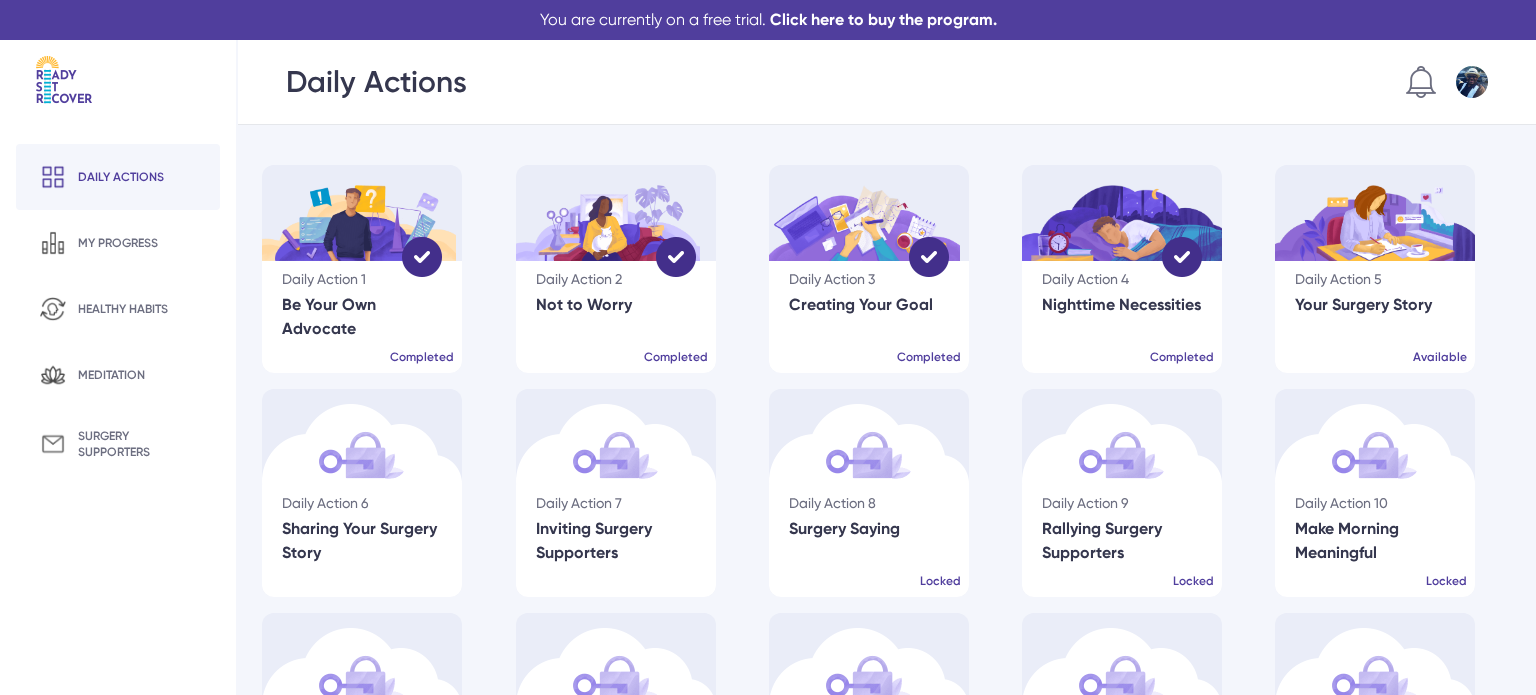 scroll, scrollTop: 0, scrollLeft: 0, axis: both 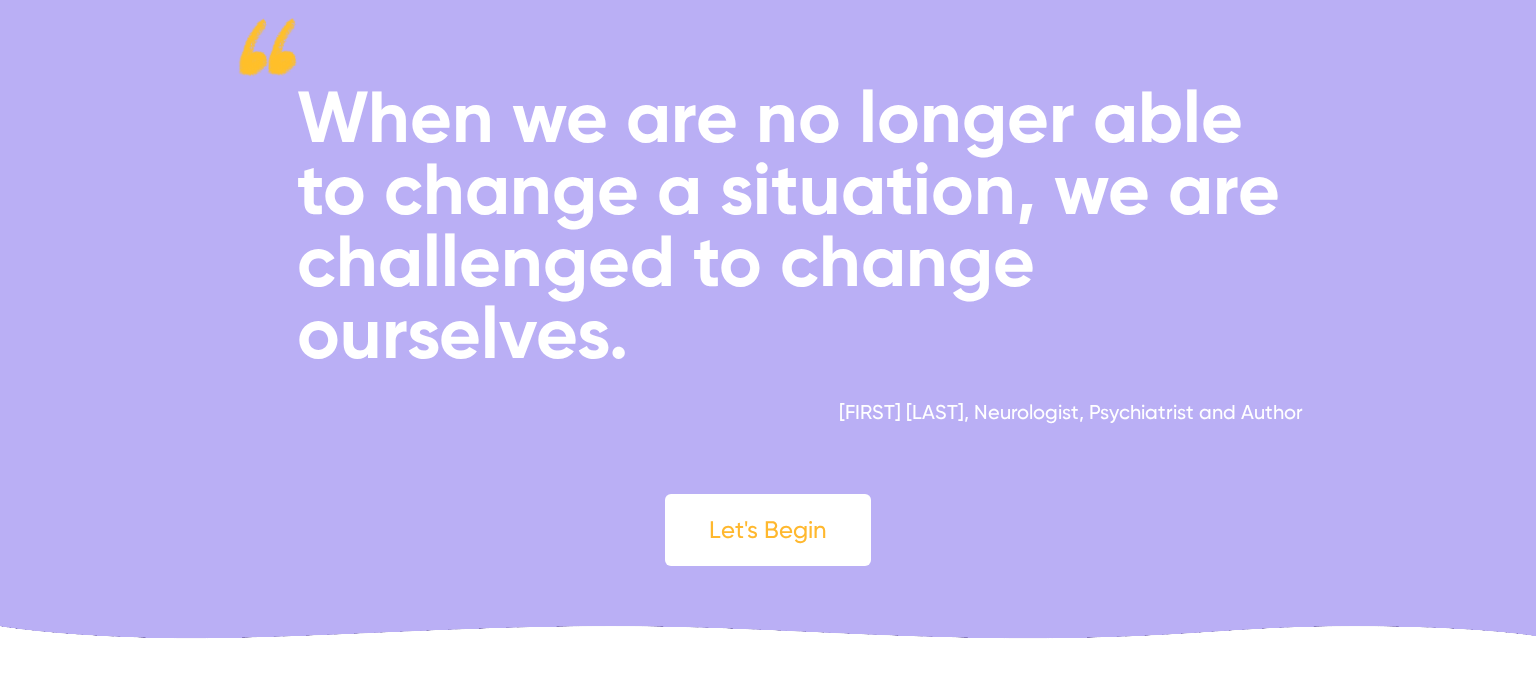 click on "Let's Begin" at bounding box center (768, 530) 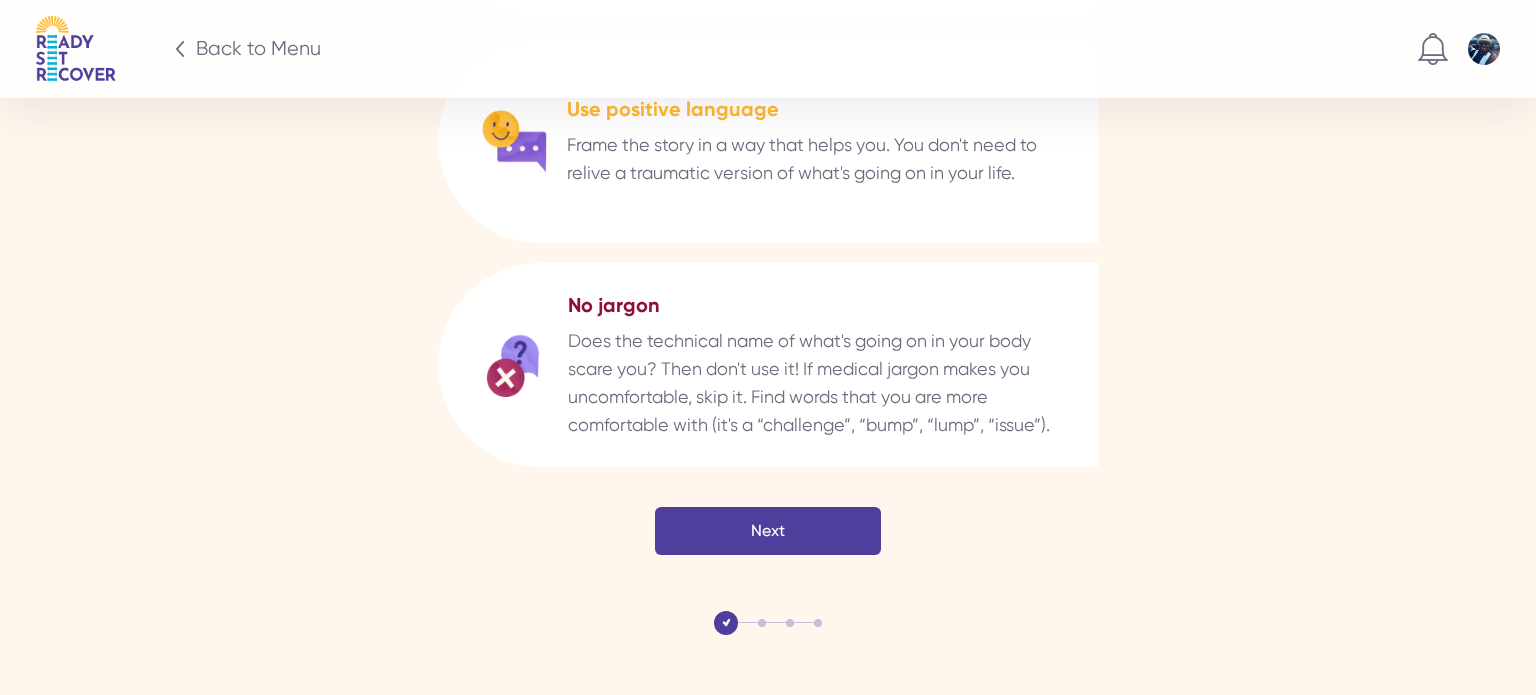 scroll, scrollTop: 3777, scrollLeft: 0, axis: vertical 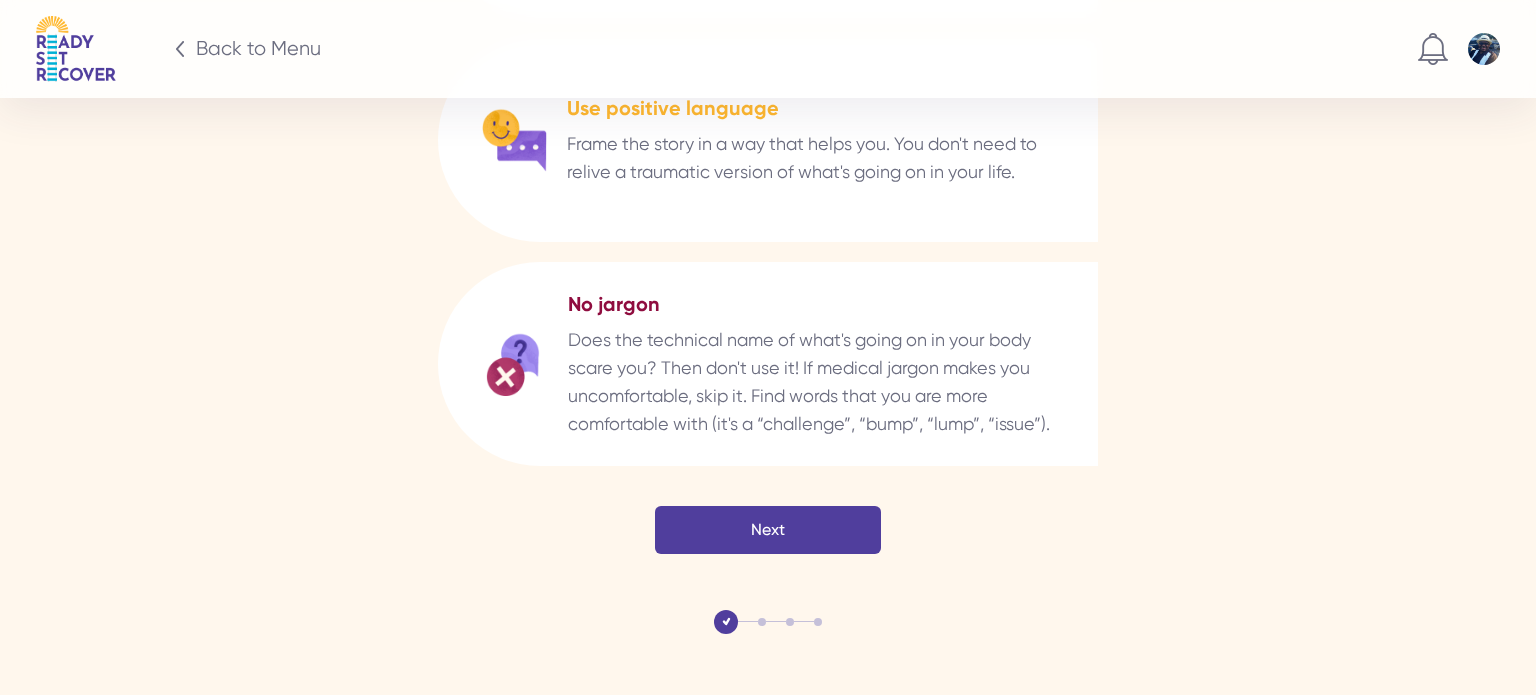 click on "Next" at bounding box center (768, 530) 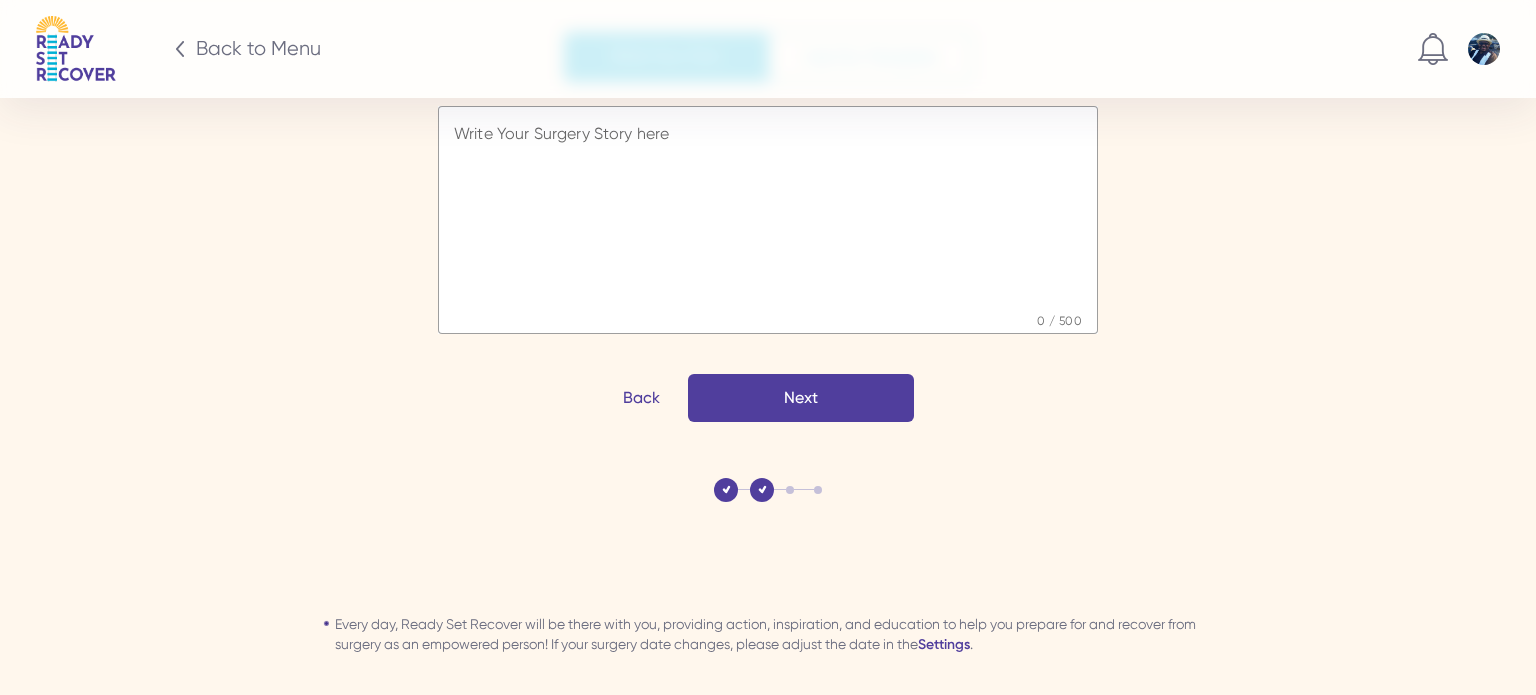scroll, scrollTop: 2933, scrollLeft: 0, axis: vertical 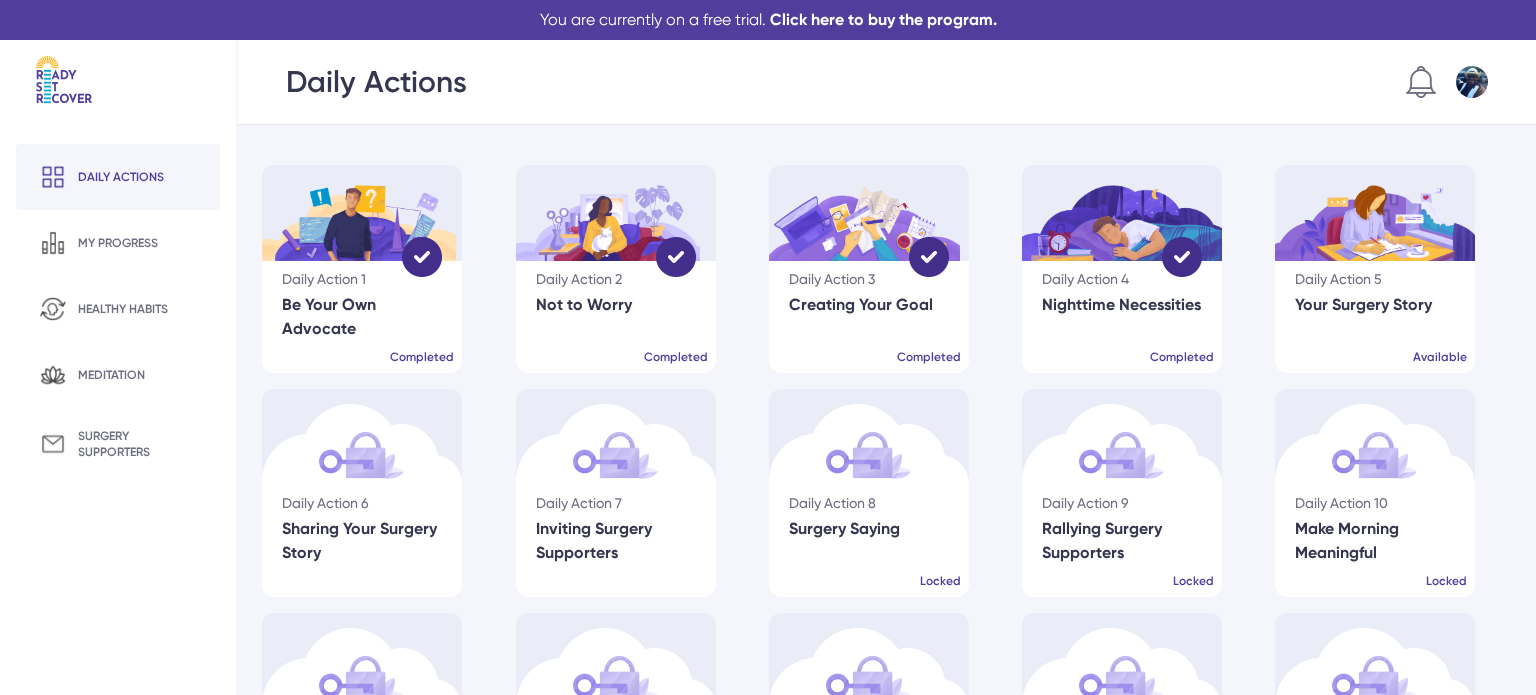 click on "Daily Action 5" at bounding box center [1375, 279] 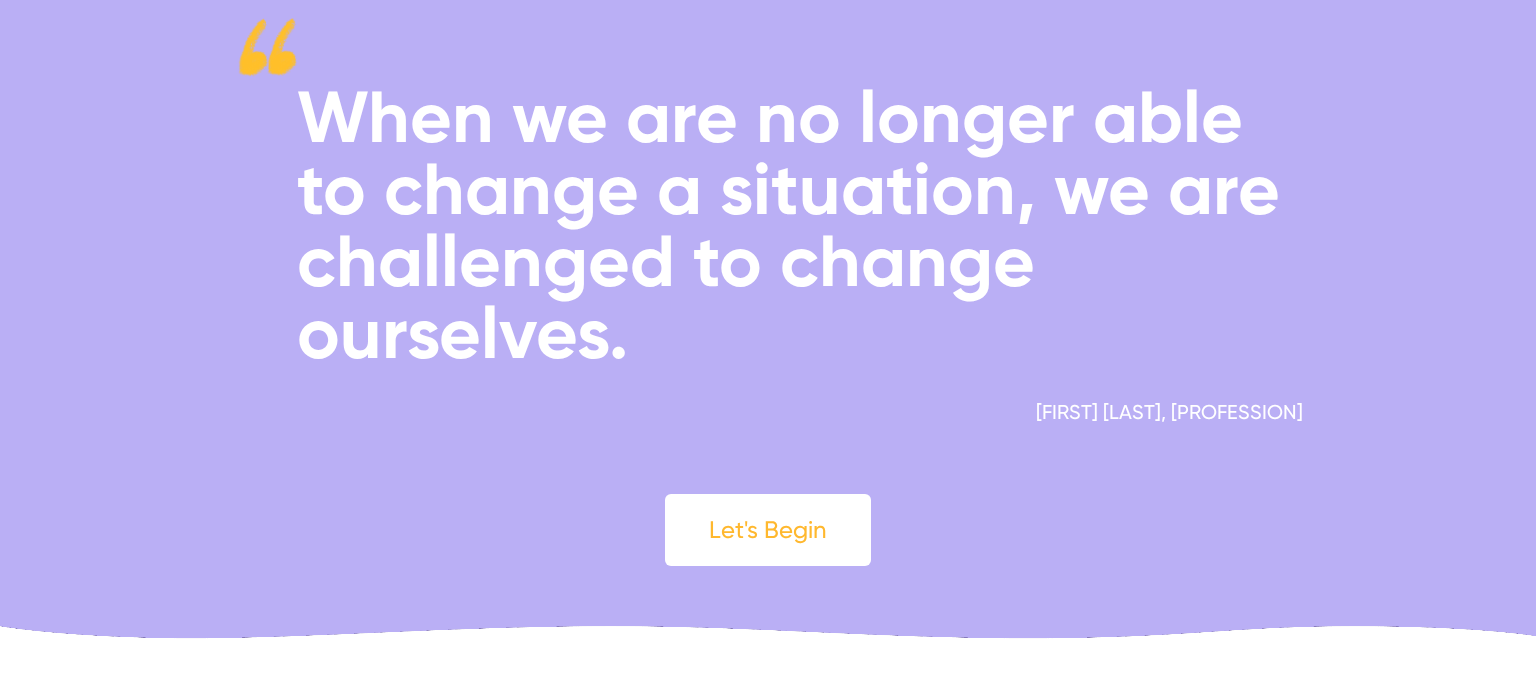 scroll, scrollTop: 0, scrollLeft: 0, axis: both 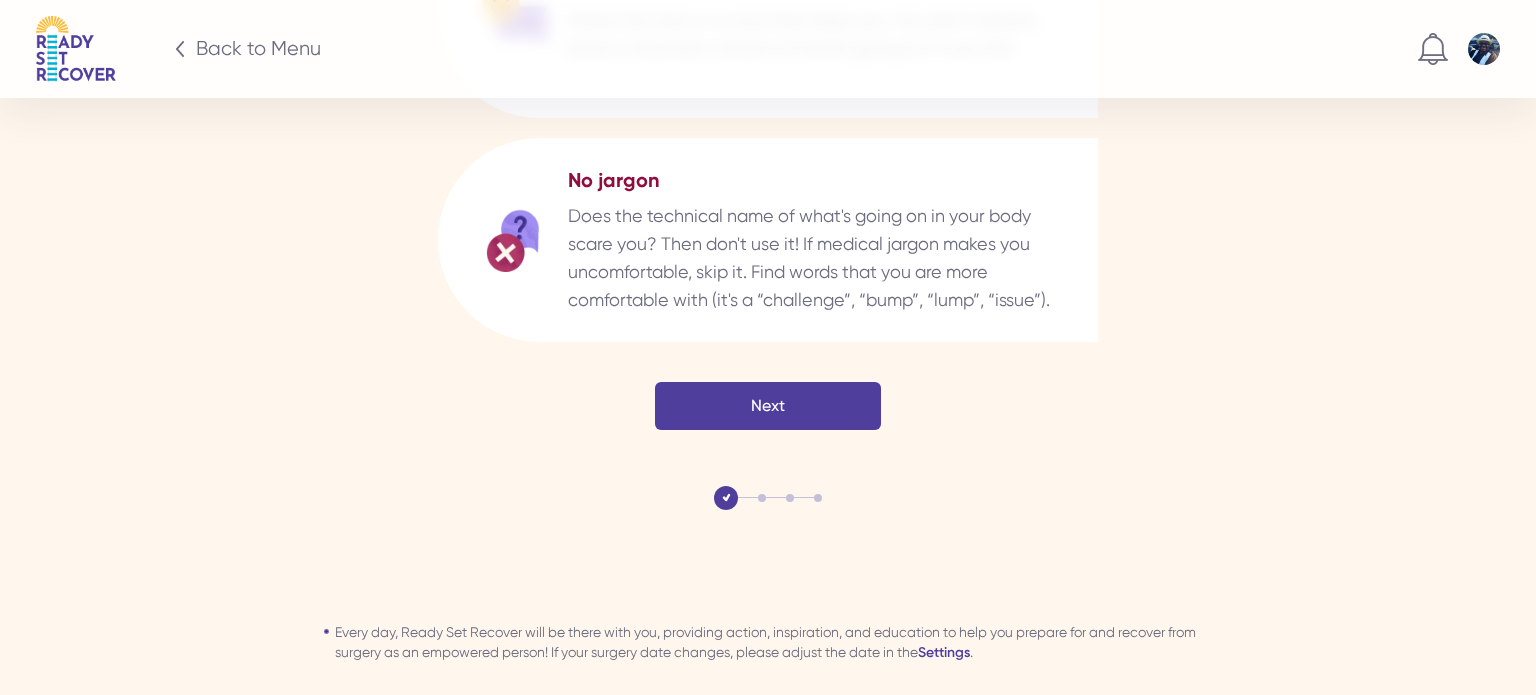 click on "Next" at bounding box center (768, 406) 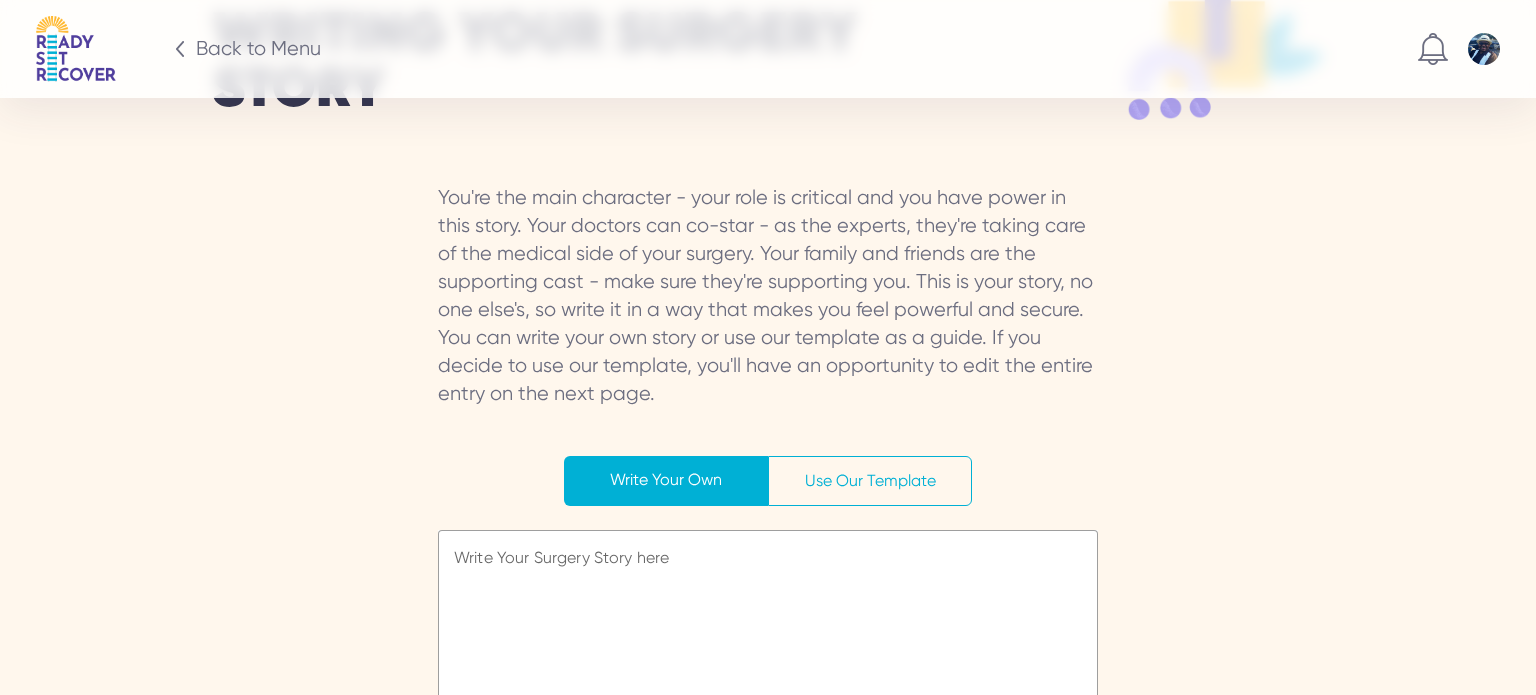 scroll, scrollTop: 3076, scrollLeft: 0, axis: vertical 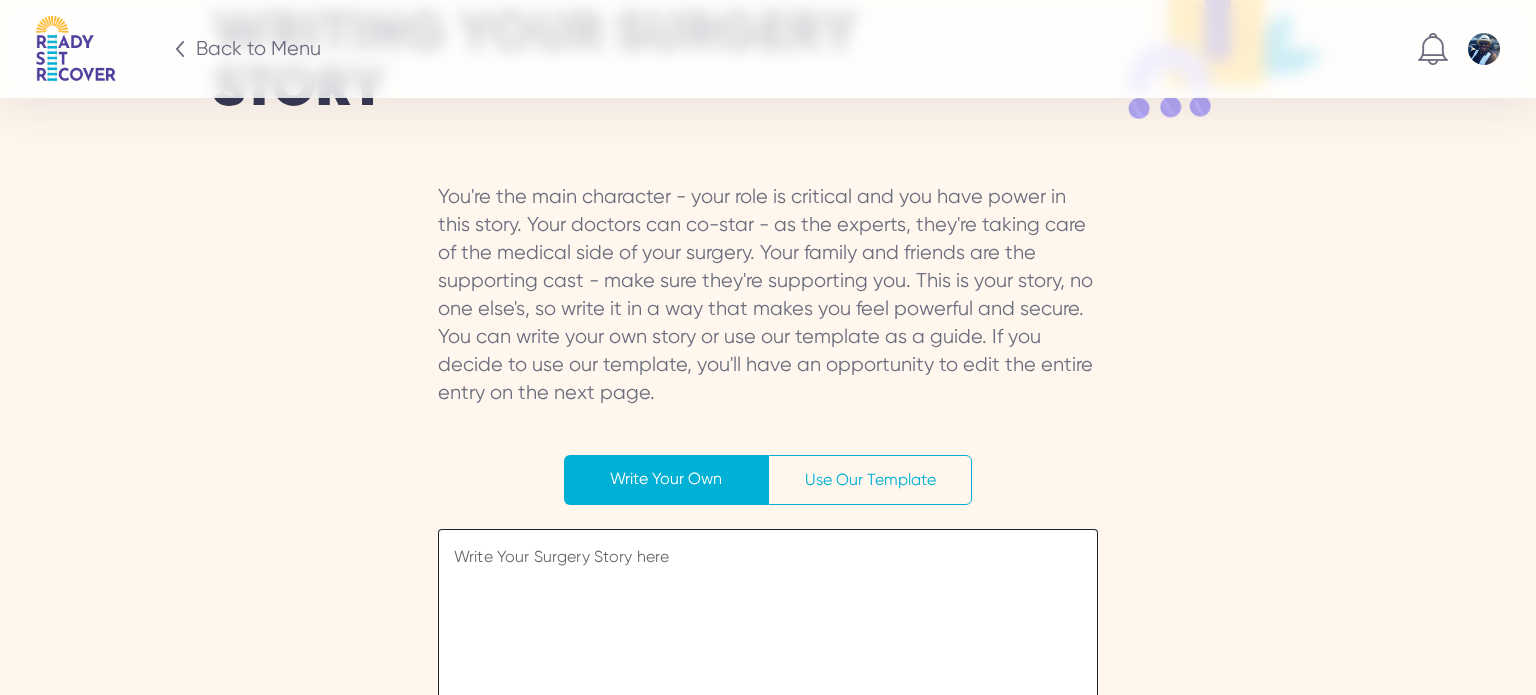 click at bounding box center [768, 640] 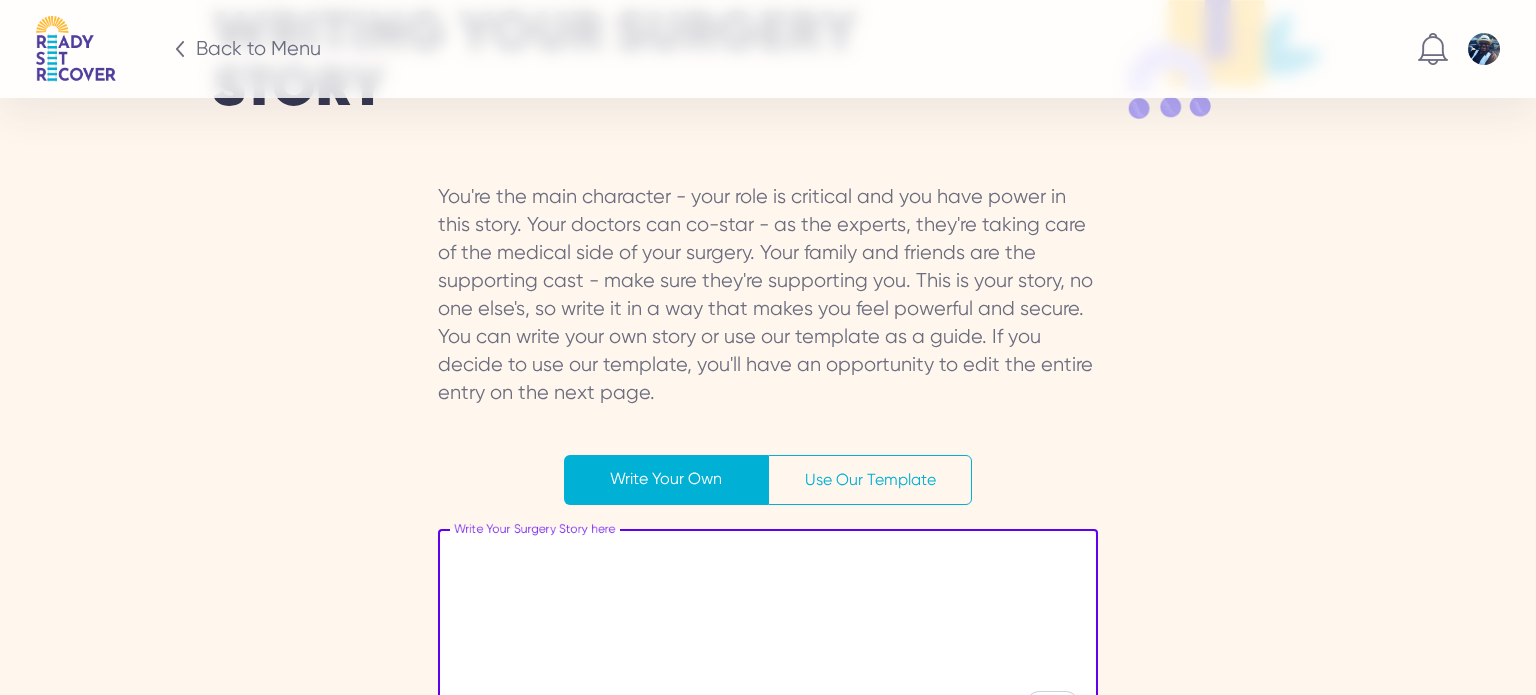click on "Use Our Template" at bounding box center [870, 480] 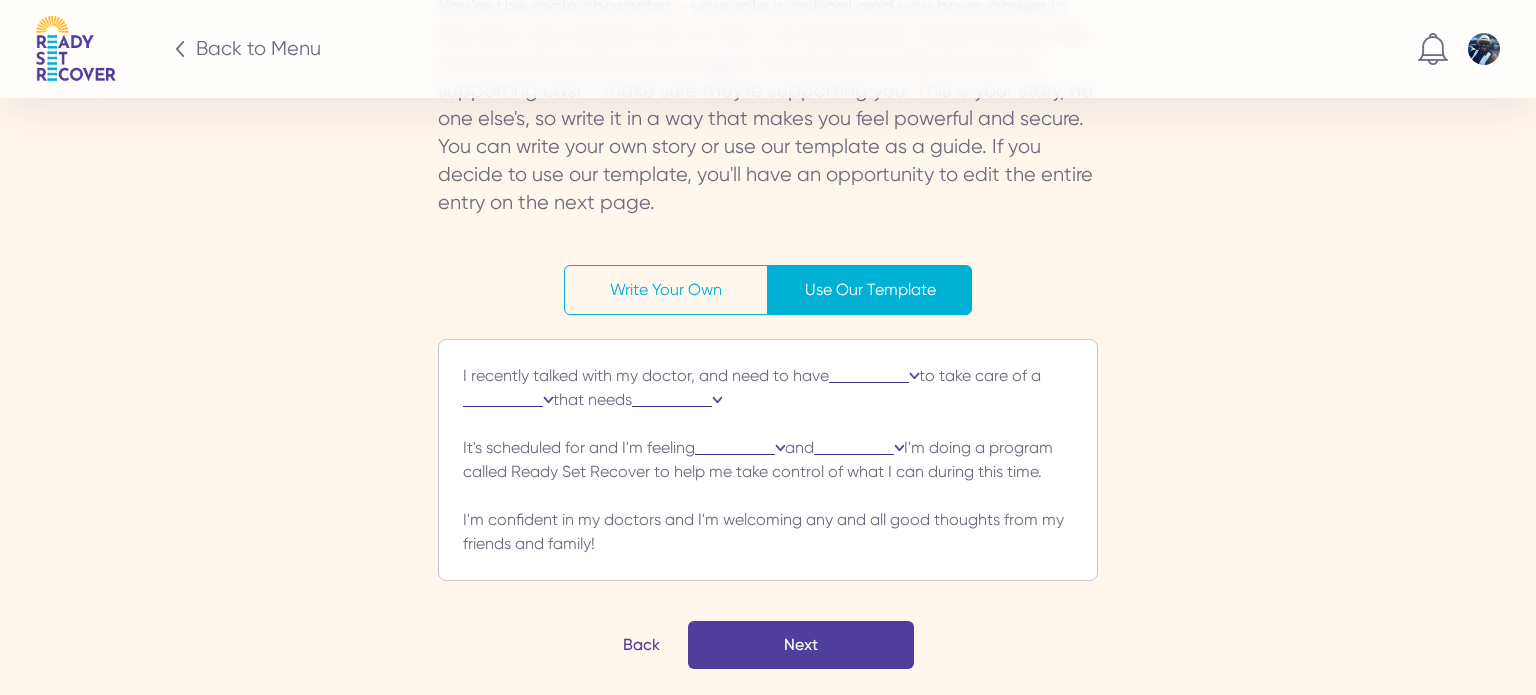 scroll, scrollTop: 3268, scrollLeft: 0, axis: vertical 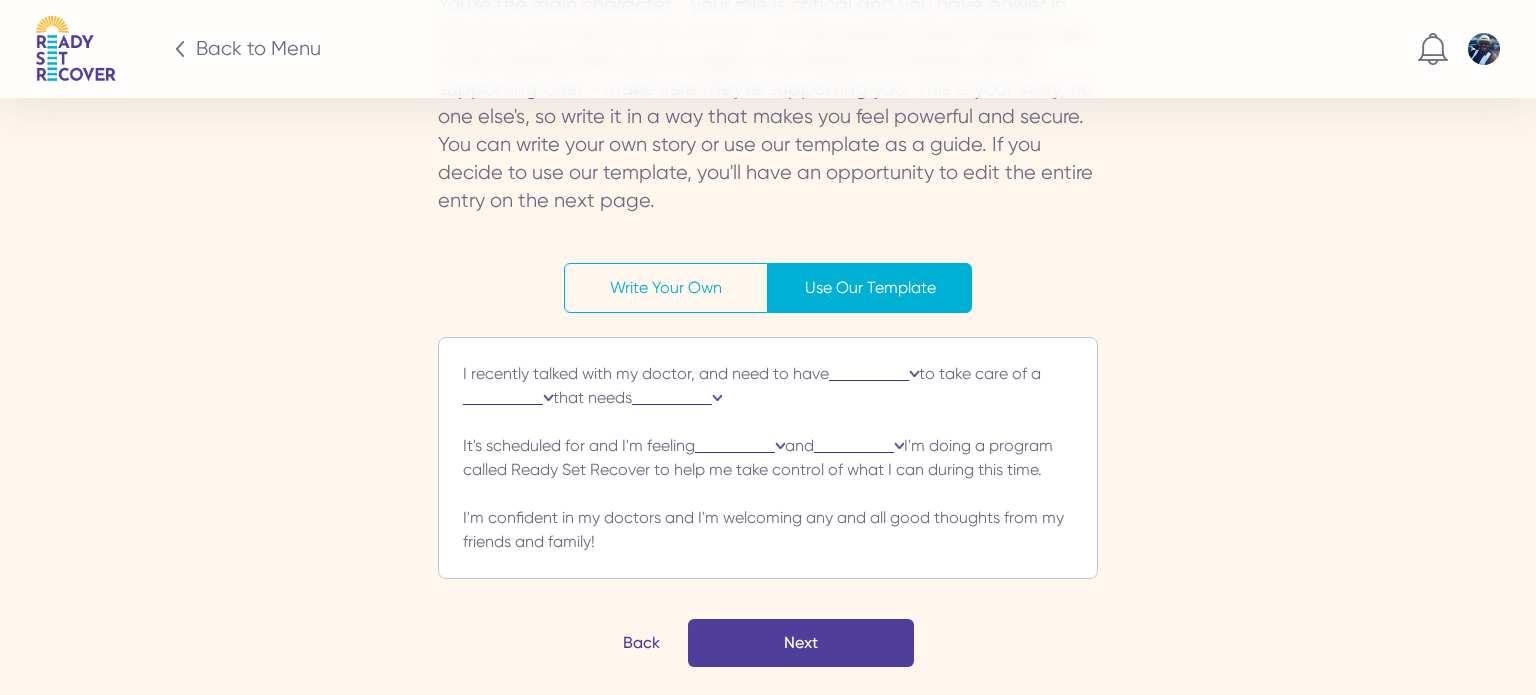click on "Write Your Own" at bounding box center [666, 288] 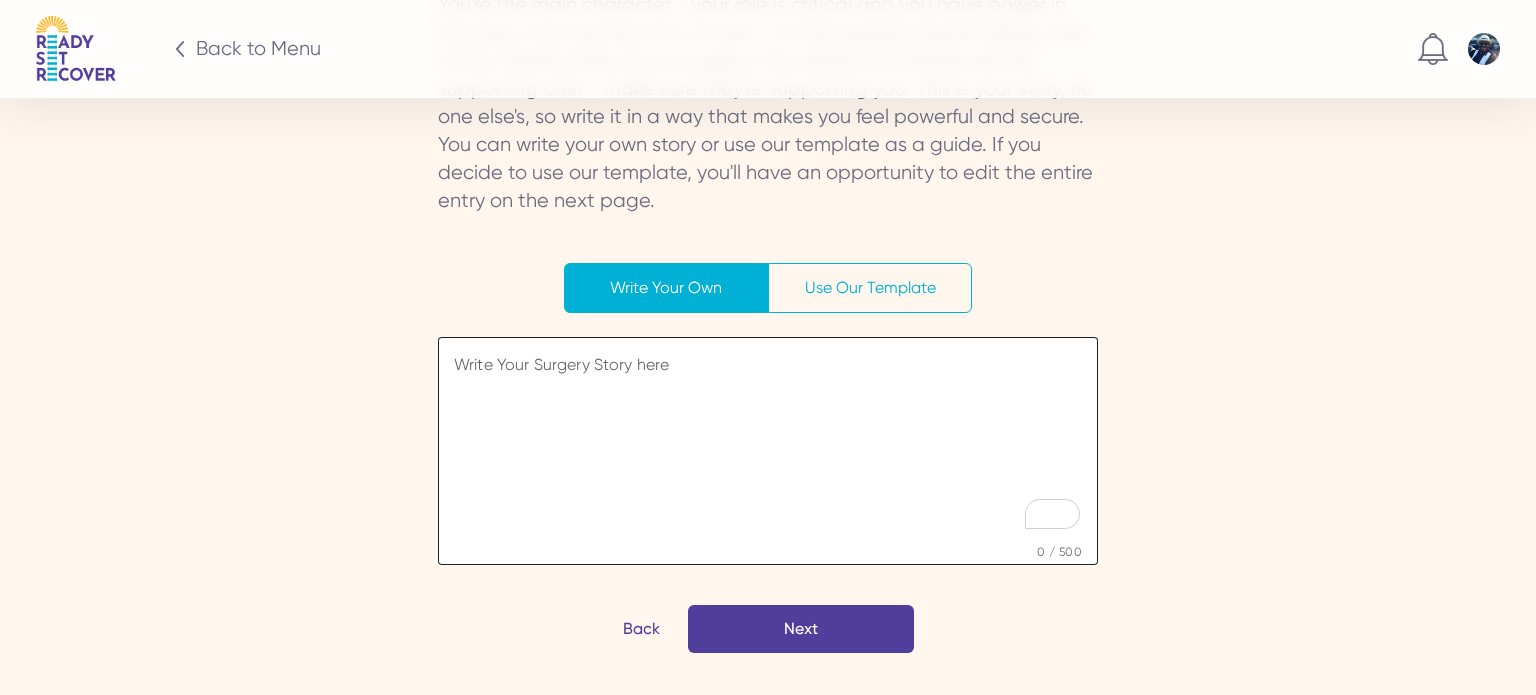 click at bounding box center [768, 448] 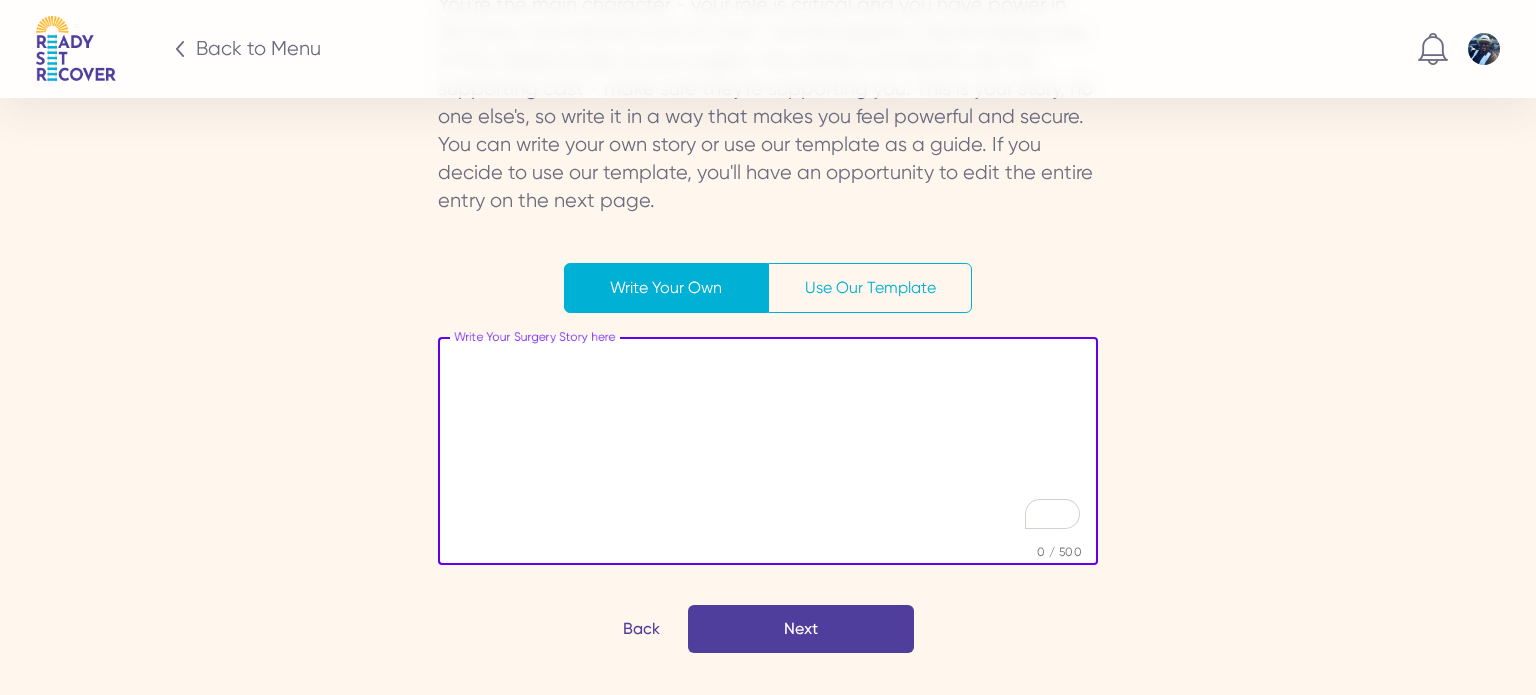 click at bounding box center (768, 448) 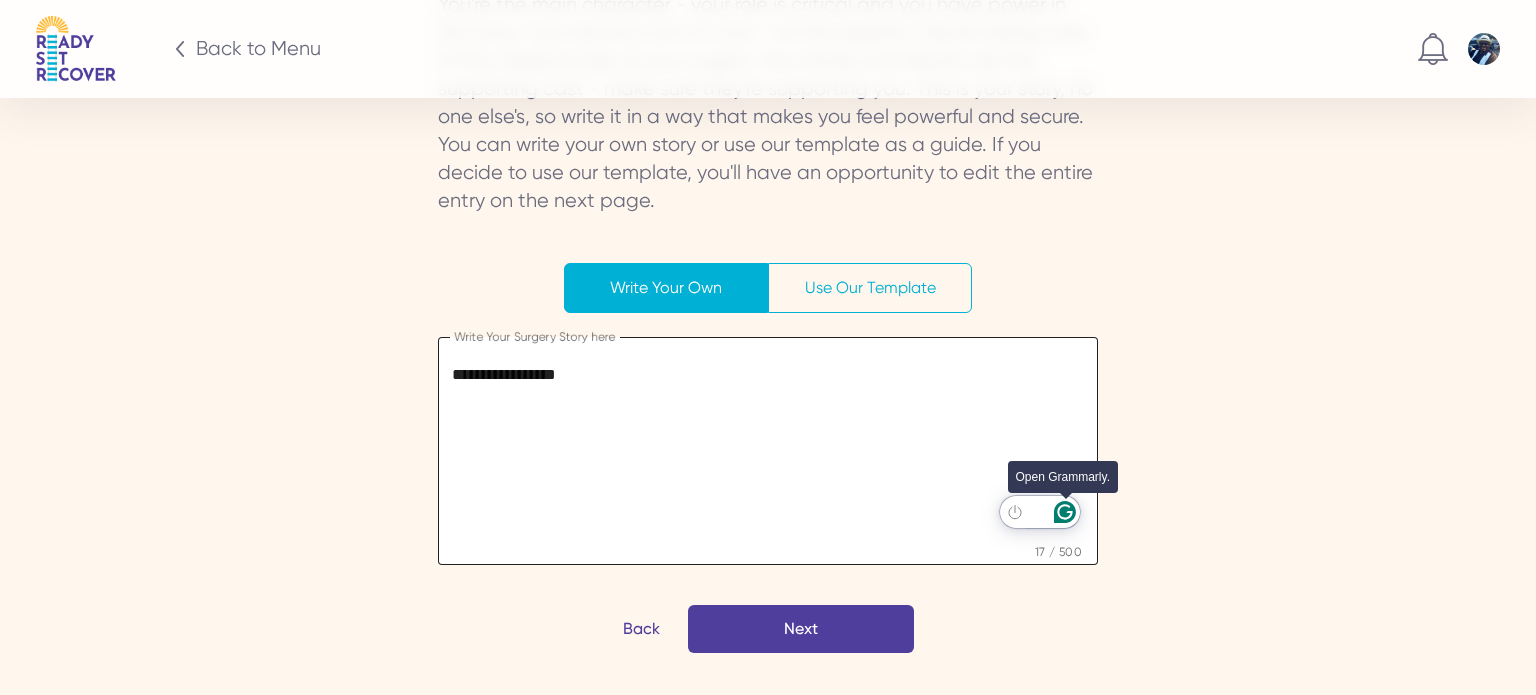click 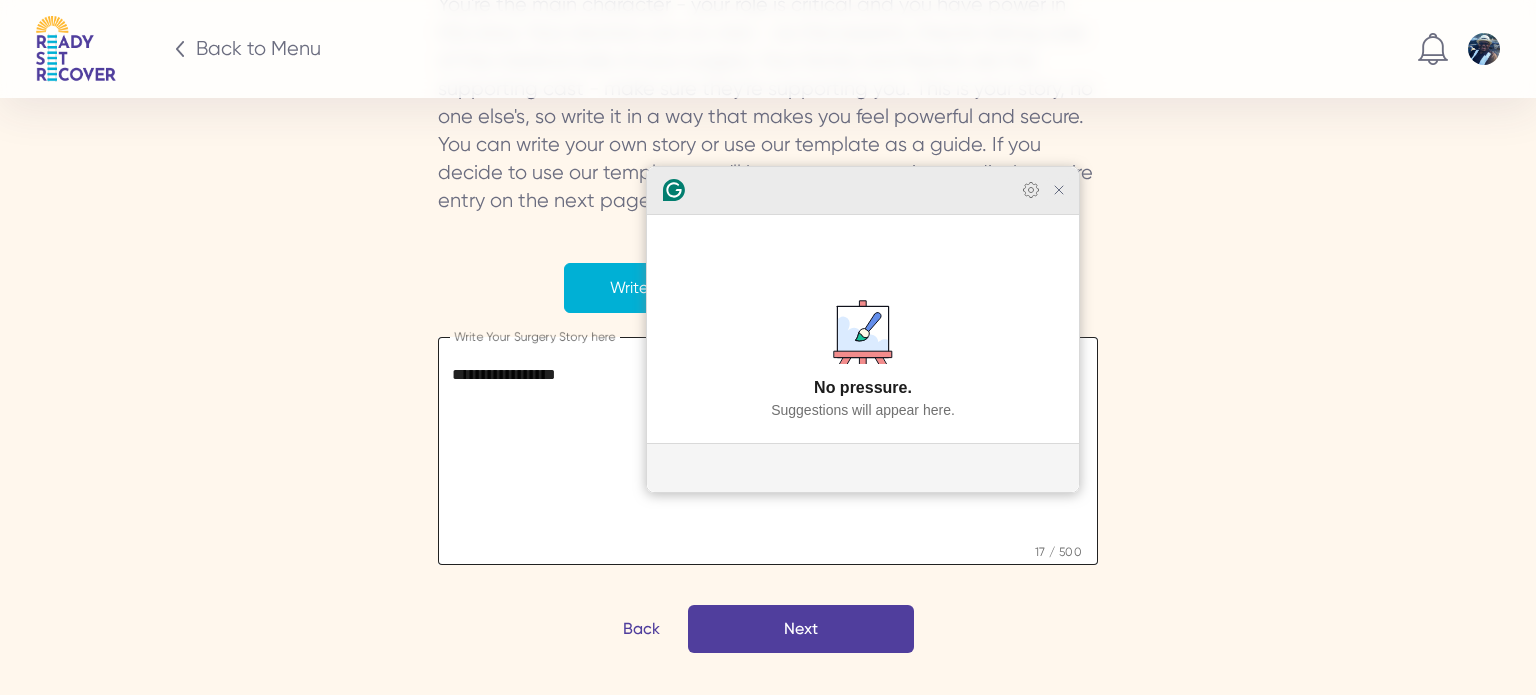 click 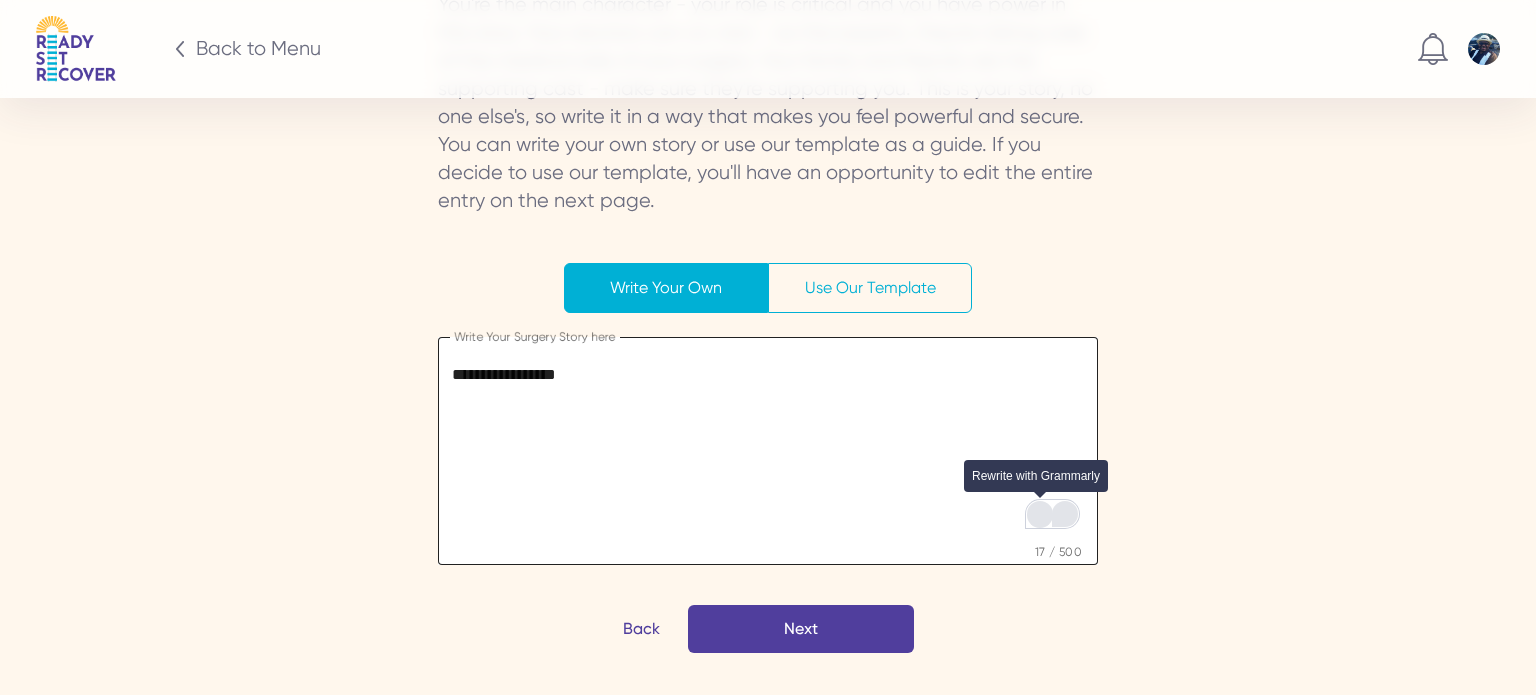 click at bounding box center [1040, 513] 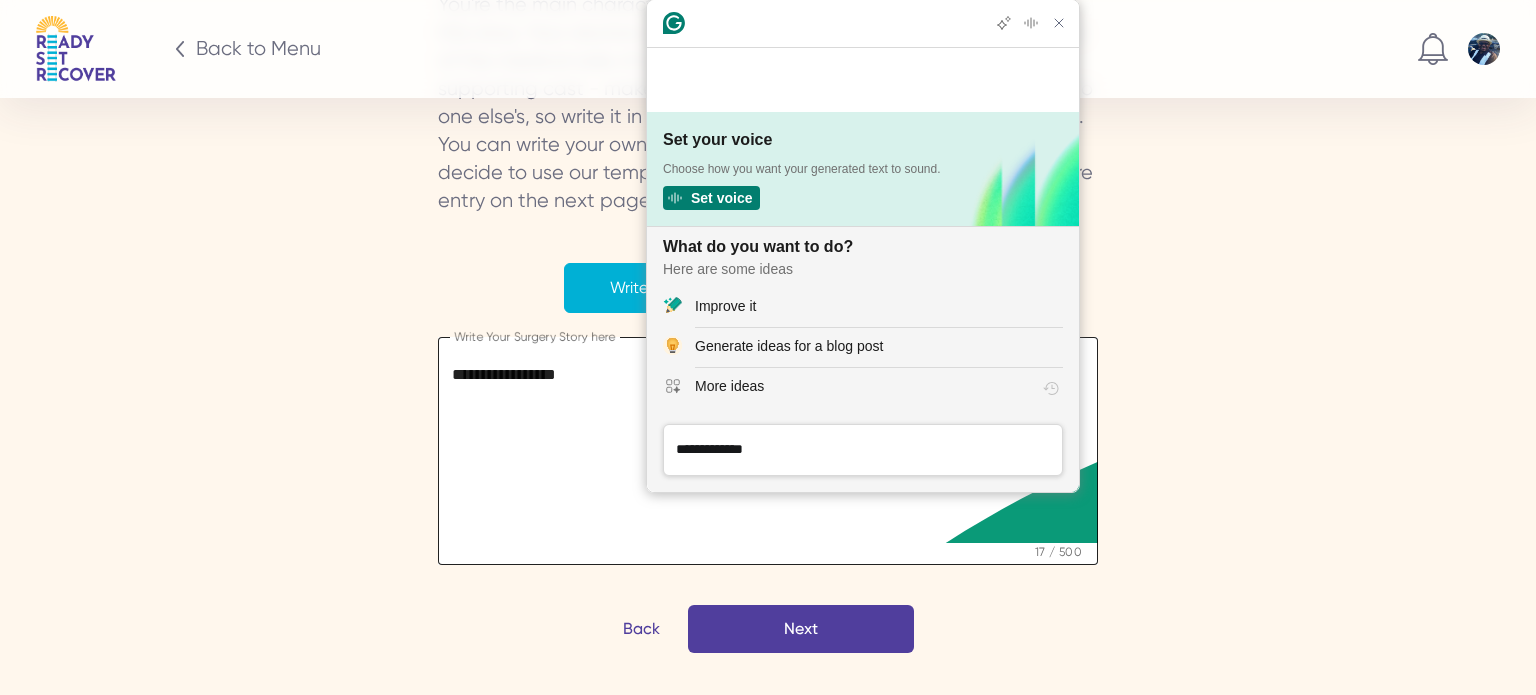 scroll, scrollTop: 0, scrollLeft: 0, axis: both 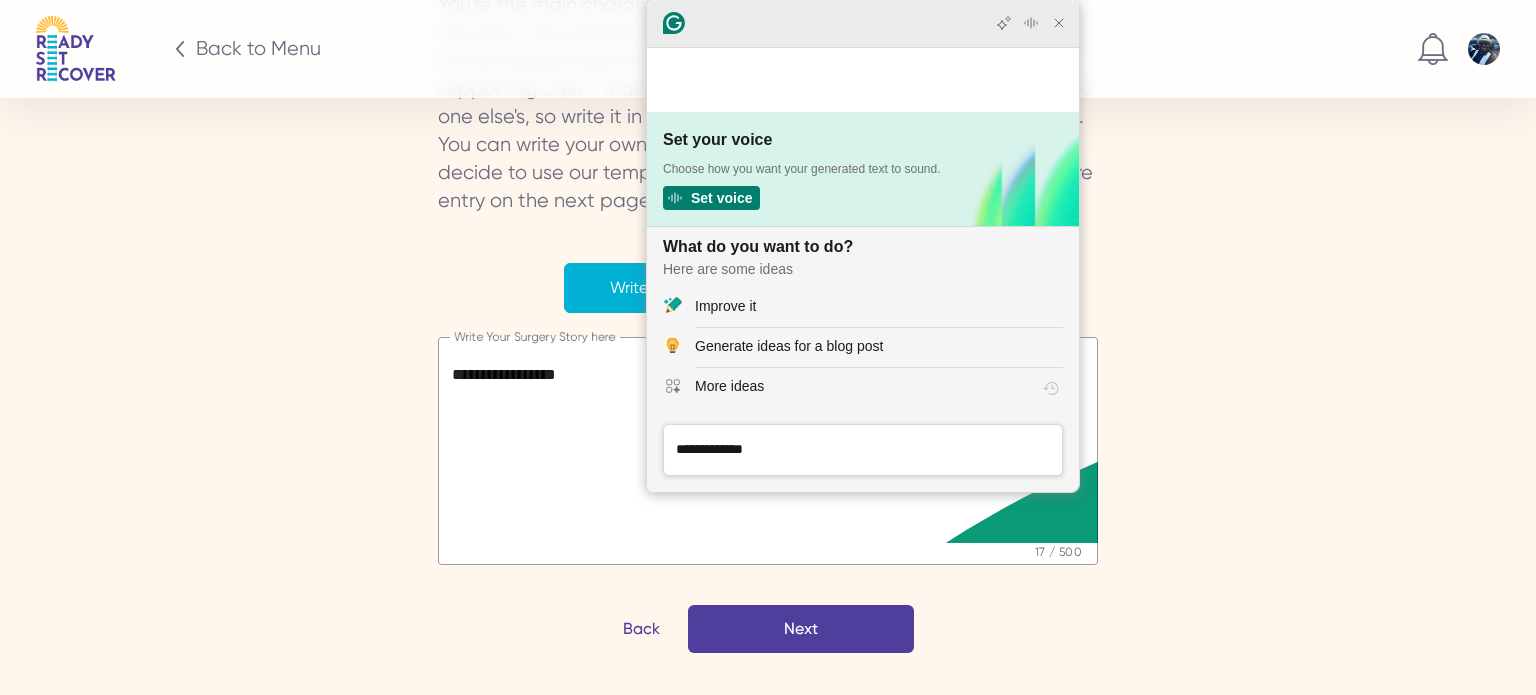click 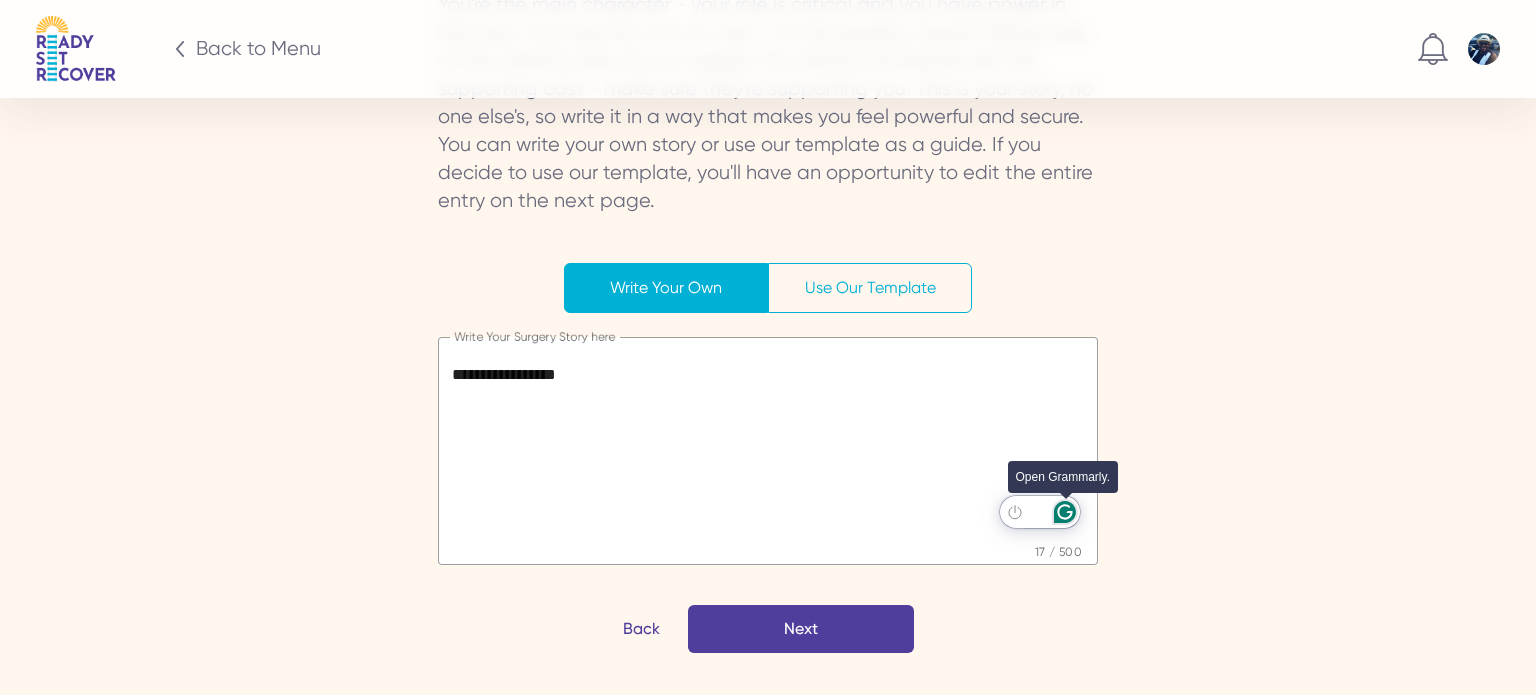 click 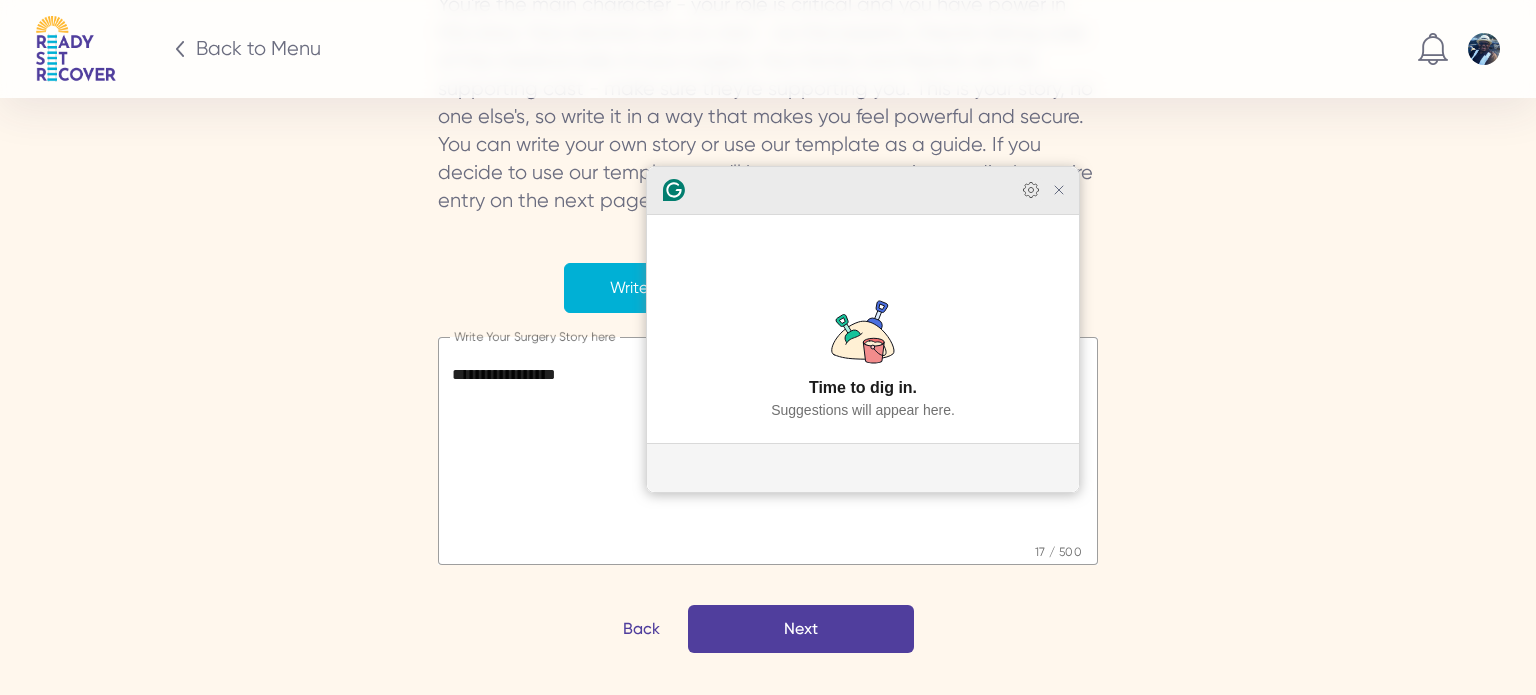 click 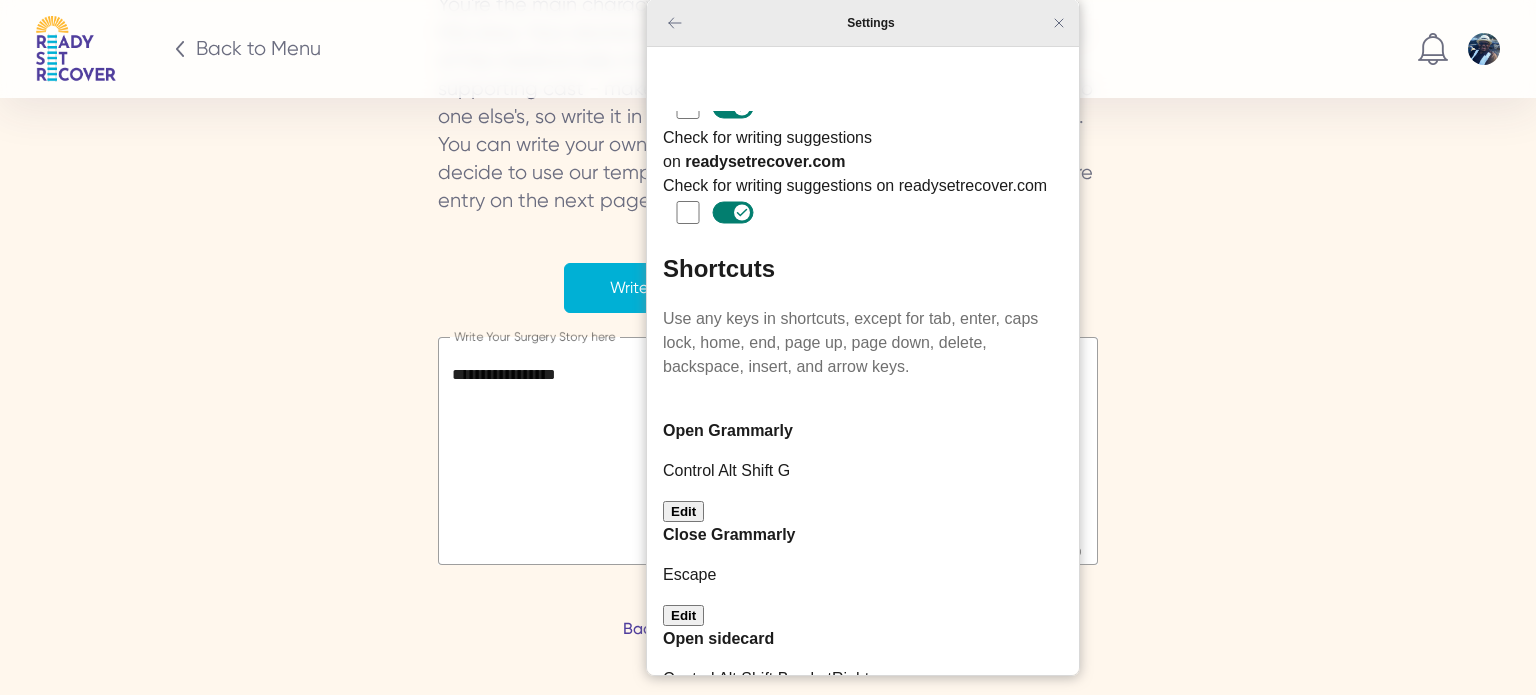 scroll, scrollTop: 0, scrollLeft: 0, axis: both 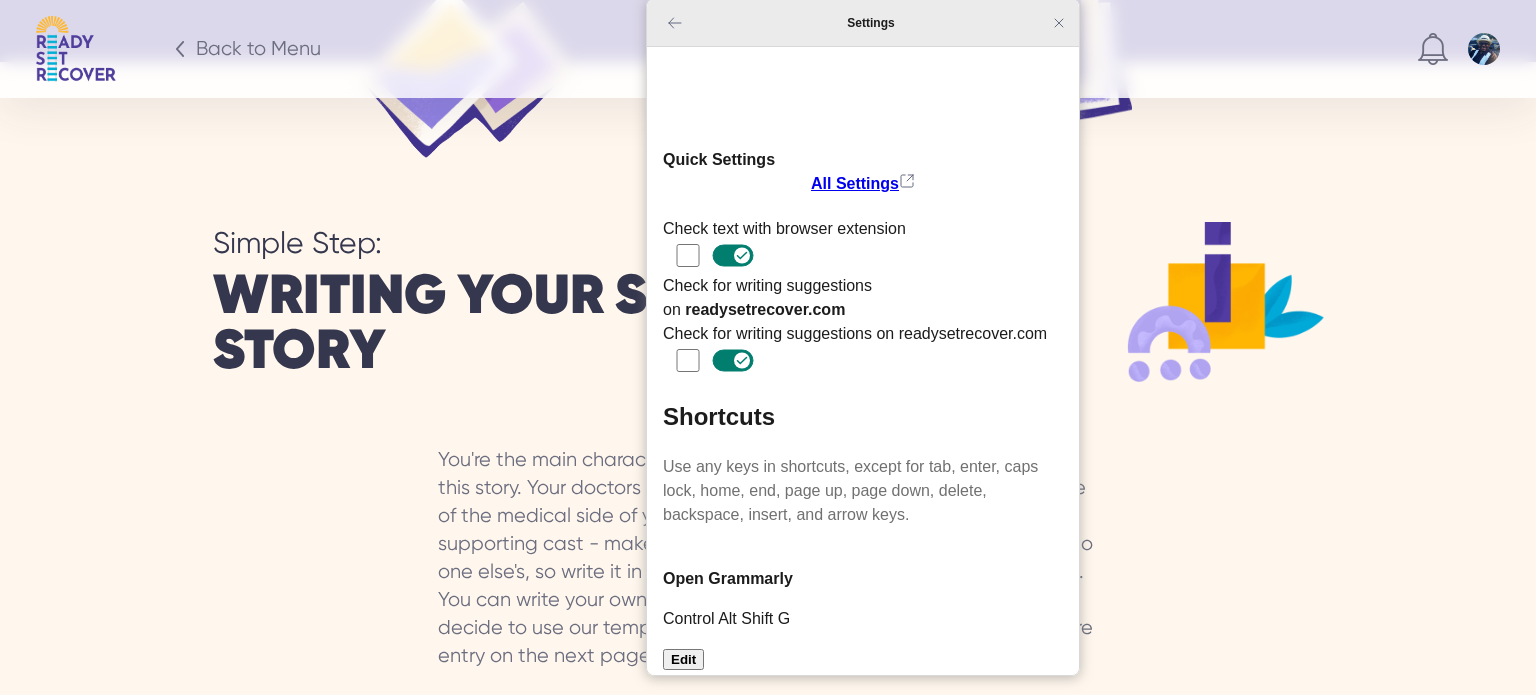 click on "All Settings" 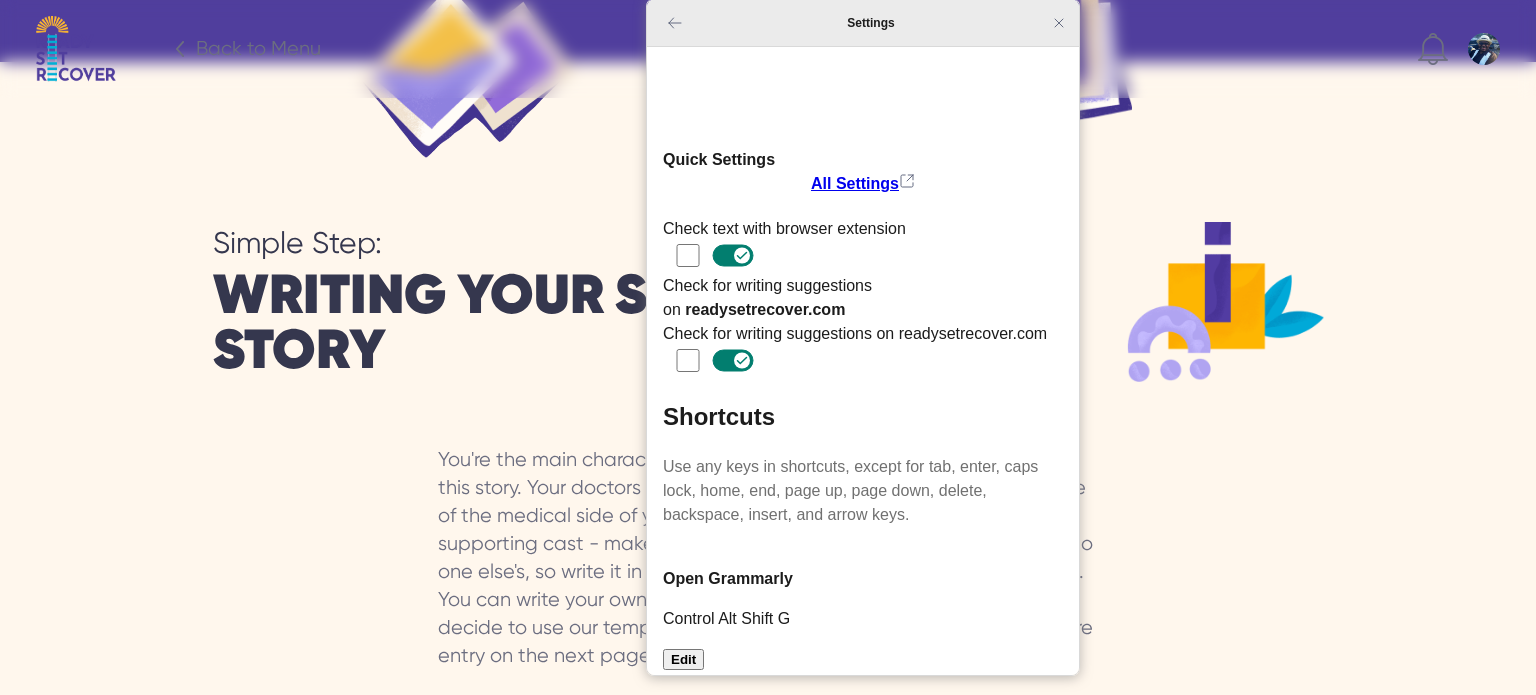 scroll, scrollTop: 0, scrollLeft: 0, axis: both 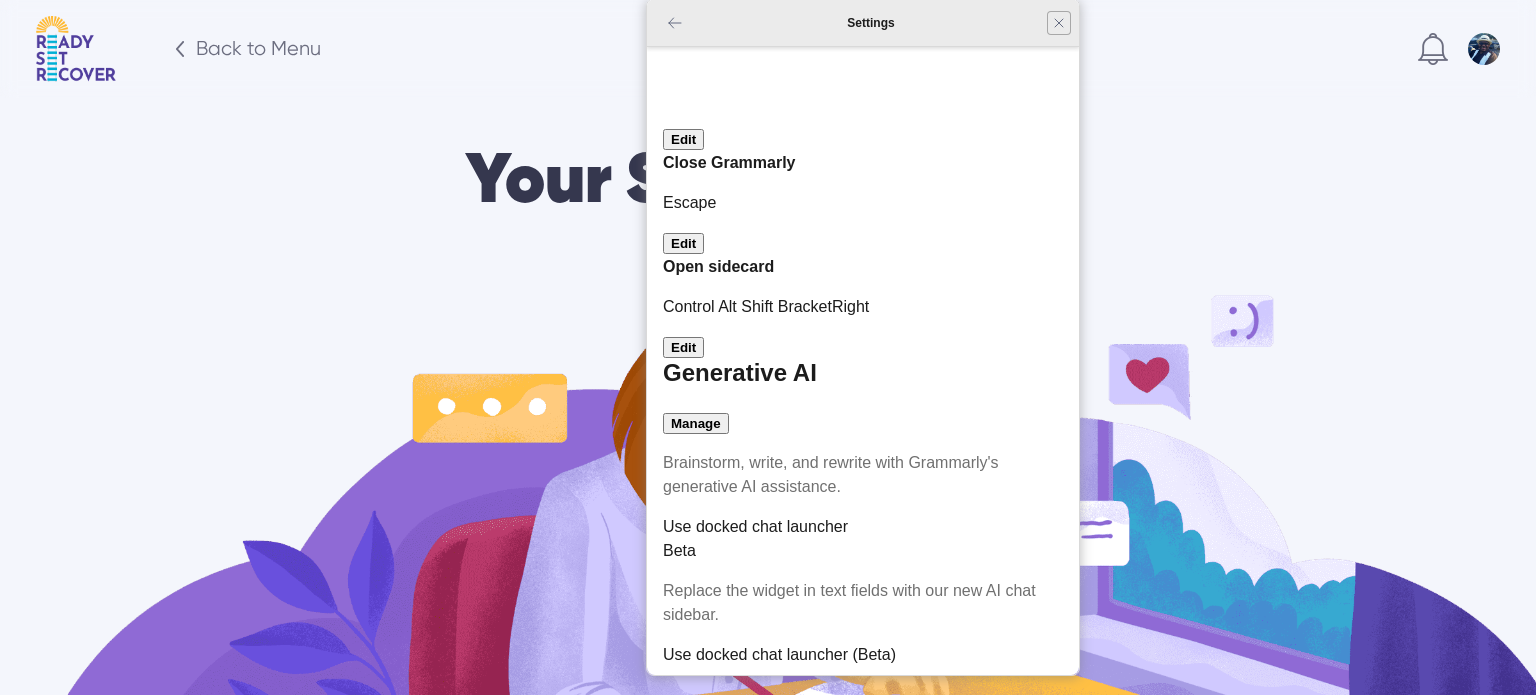 click 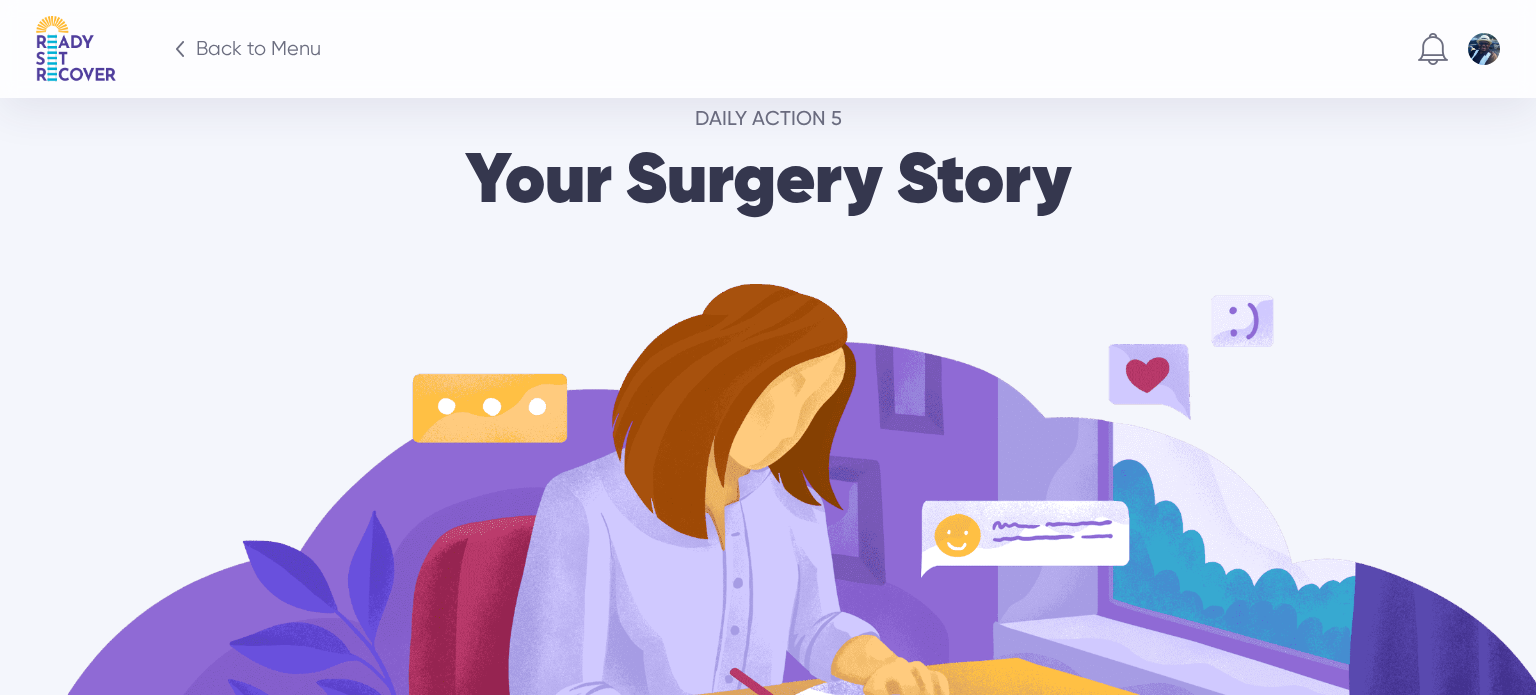 scroll, scrollTop: 3293, scrollLeft: 0, axis: vertical 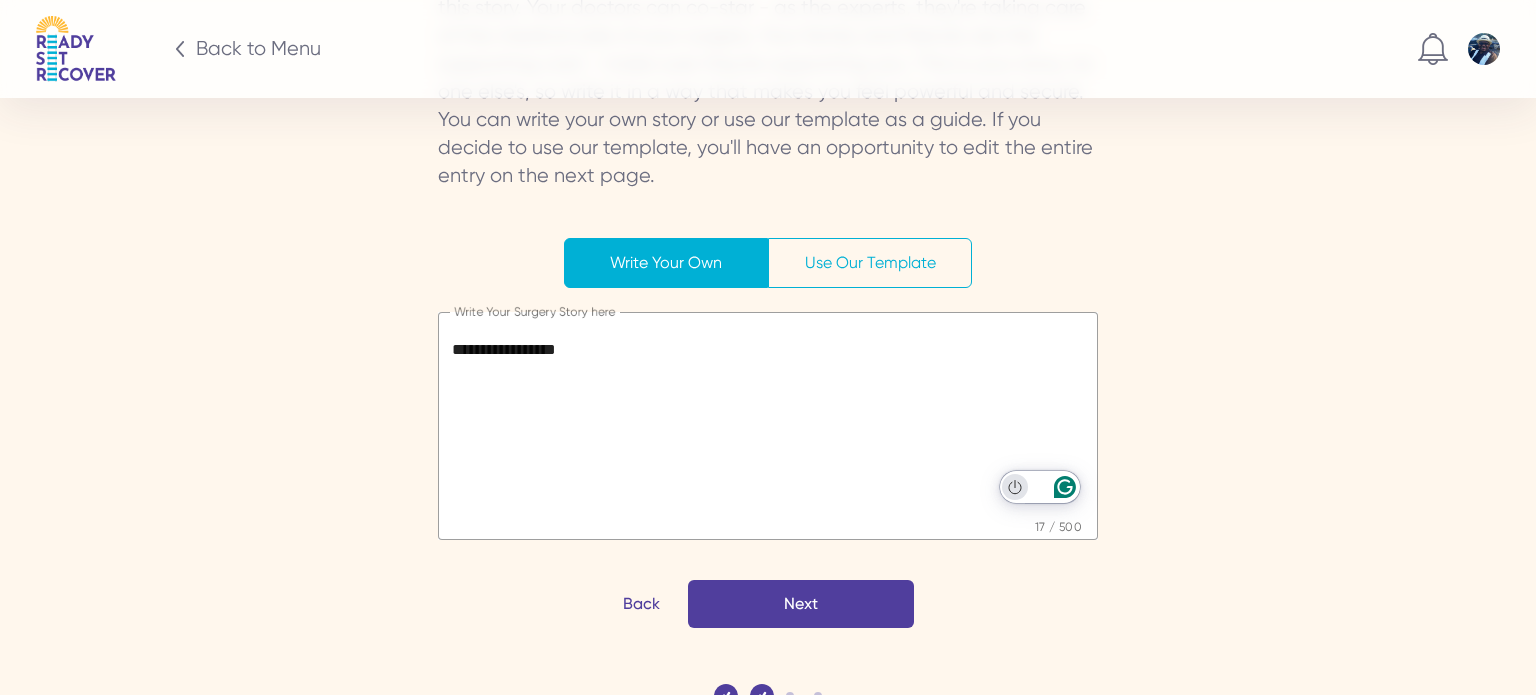 click 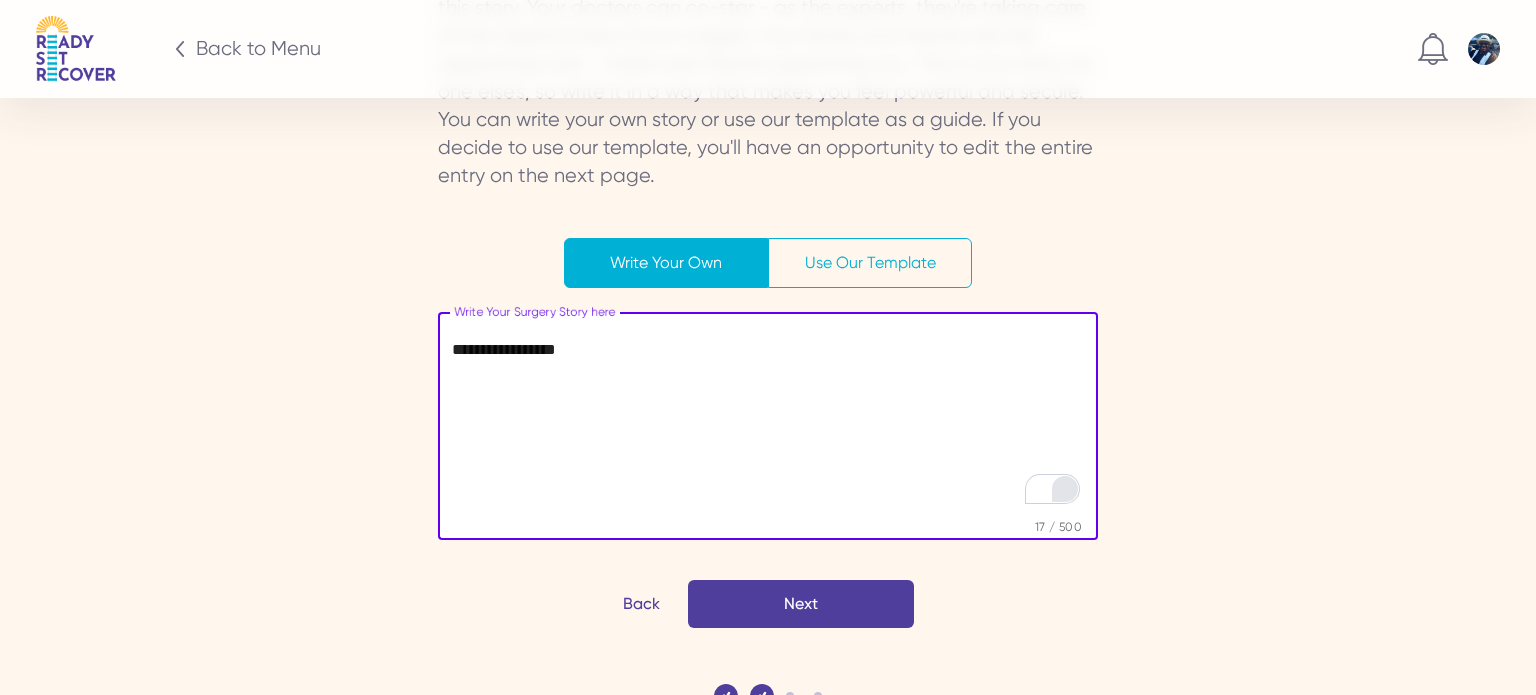 click on "**********" at bounding box center (768, 423) 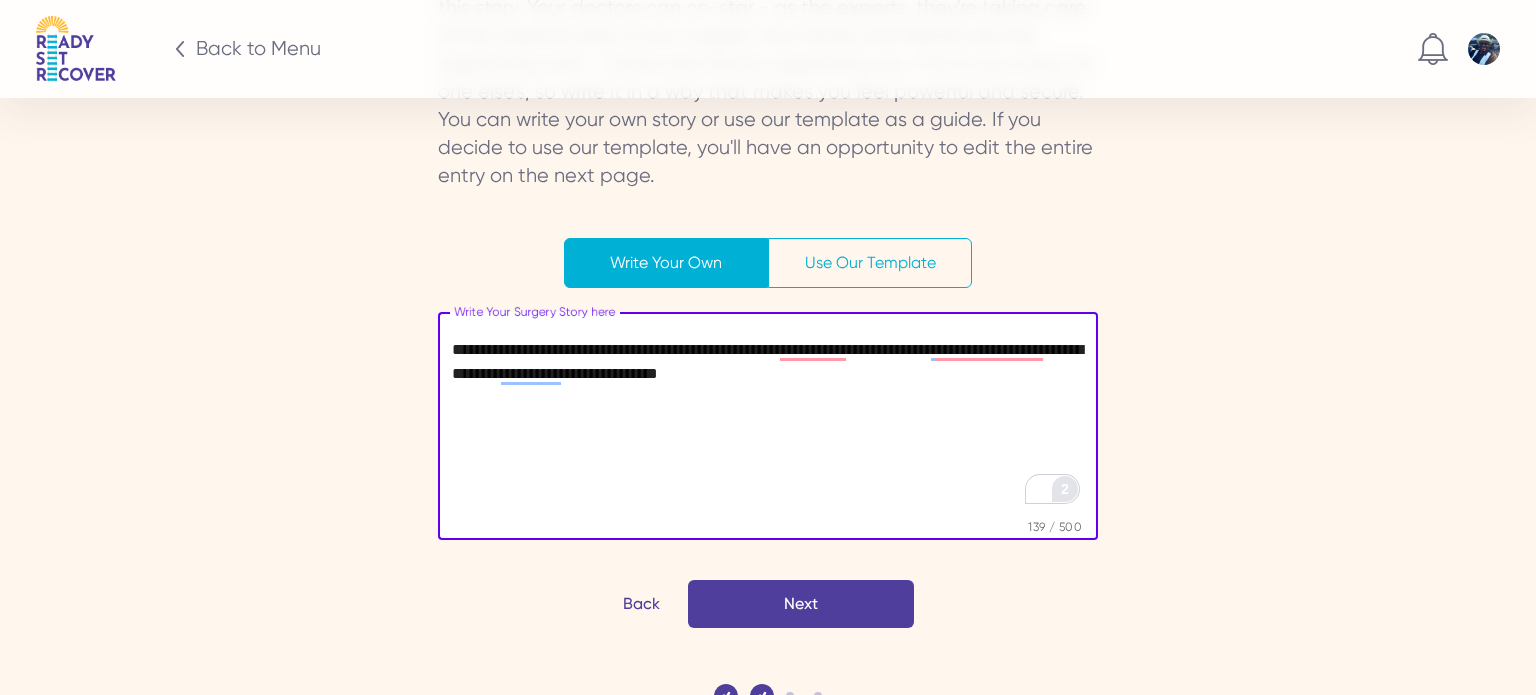click on "2" at bounding box center [1066, 489] 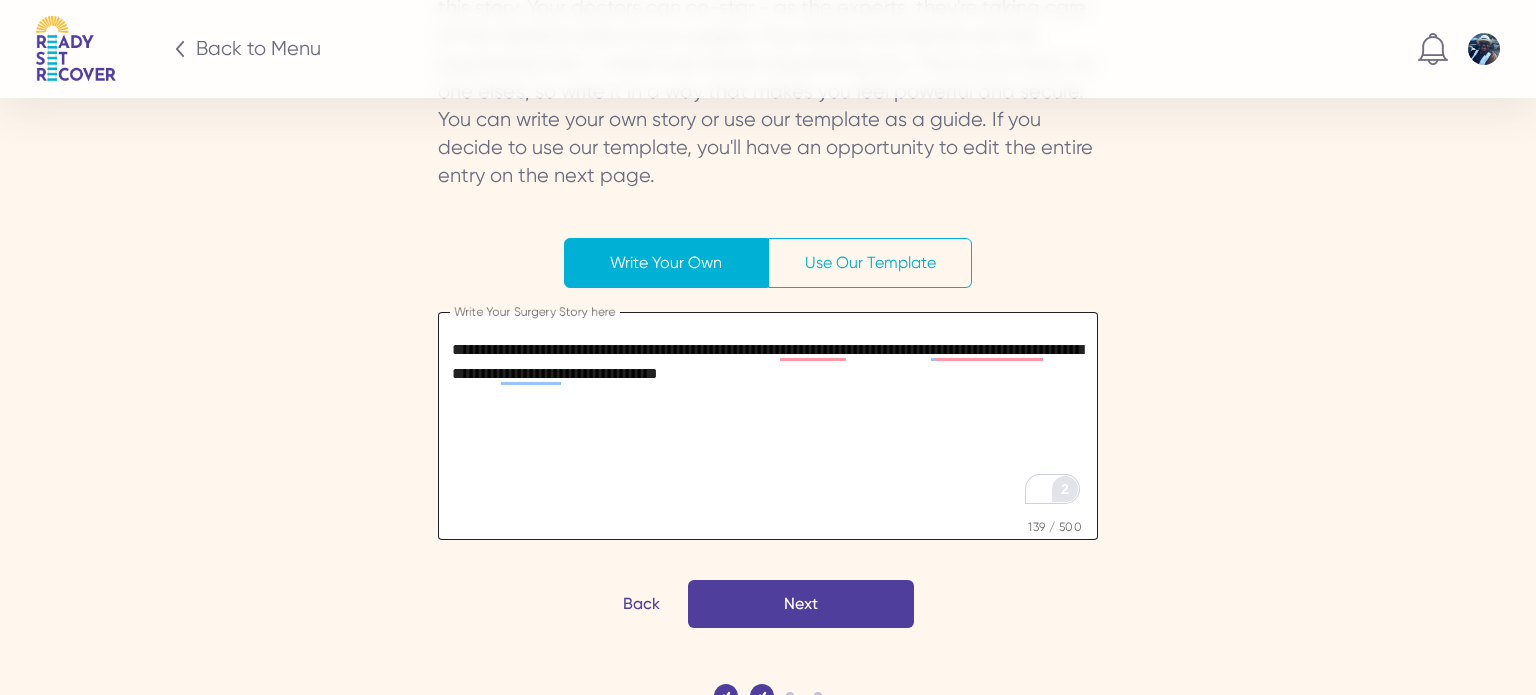 click on "2" at bounding box center (1066, 489) 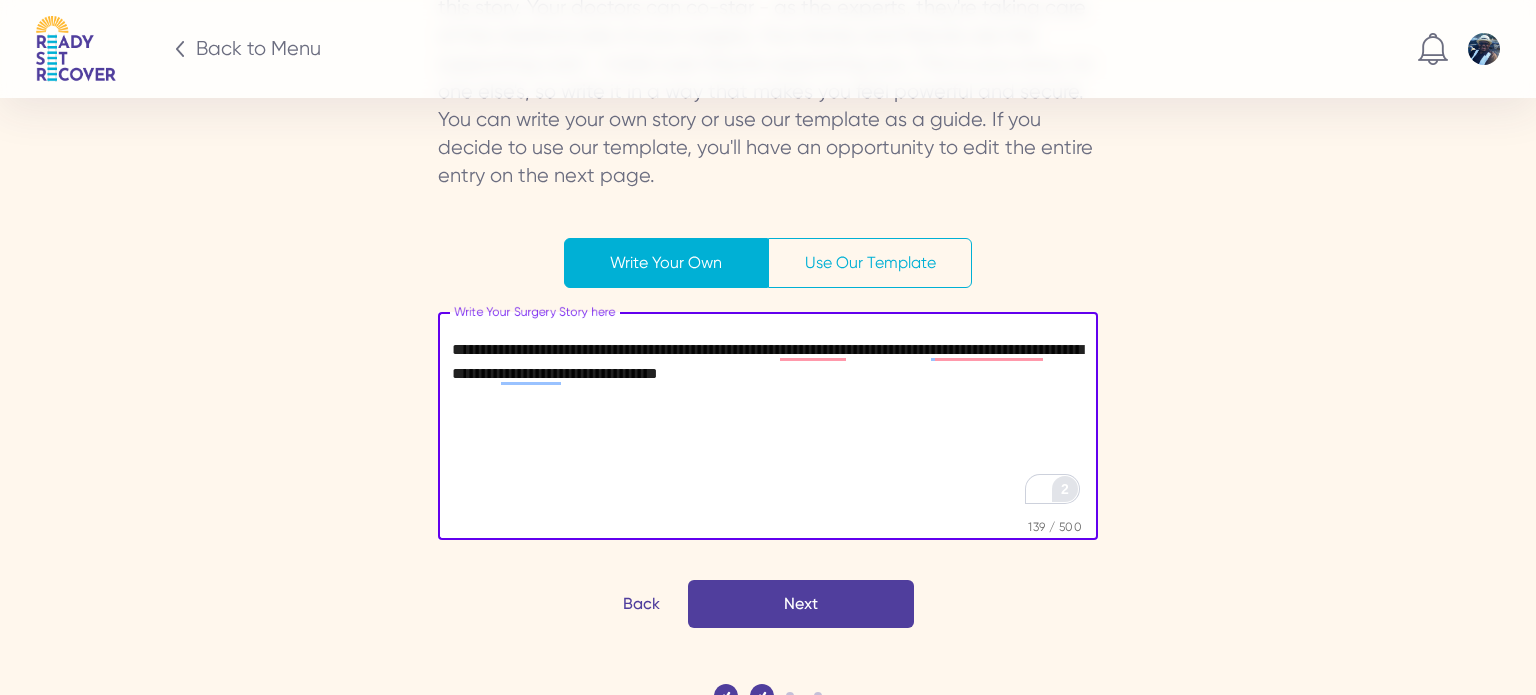 click on "**********" at bounding box center (768, 423) 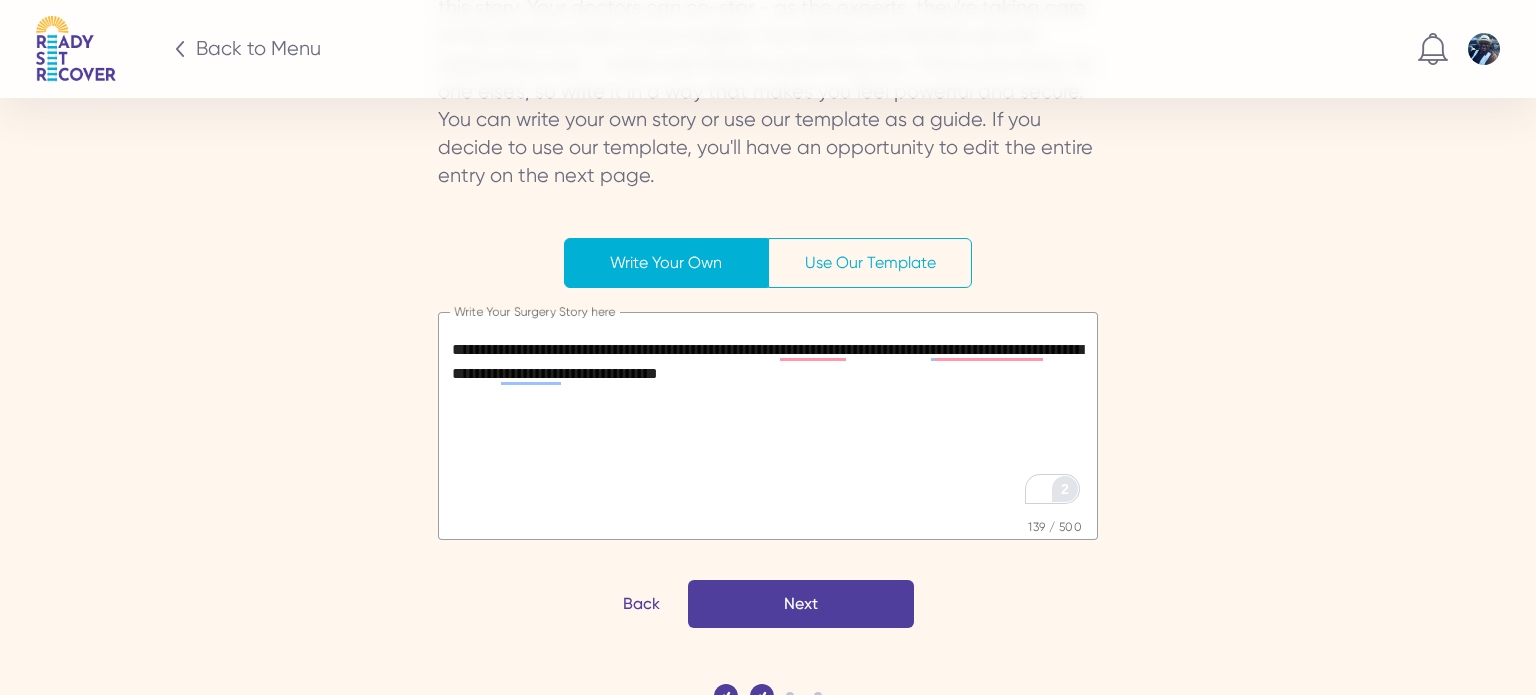 click on "**********" at bounding box center [768, 105] 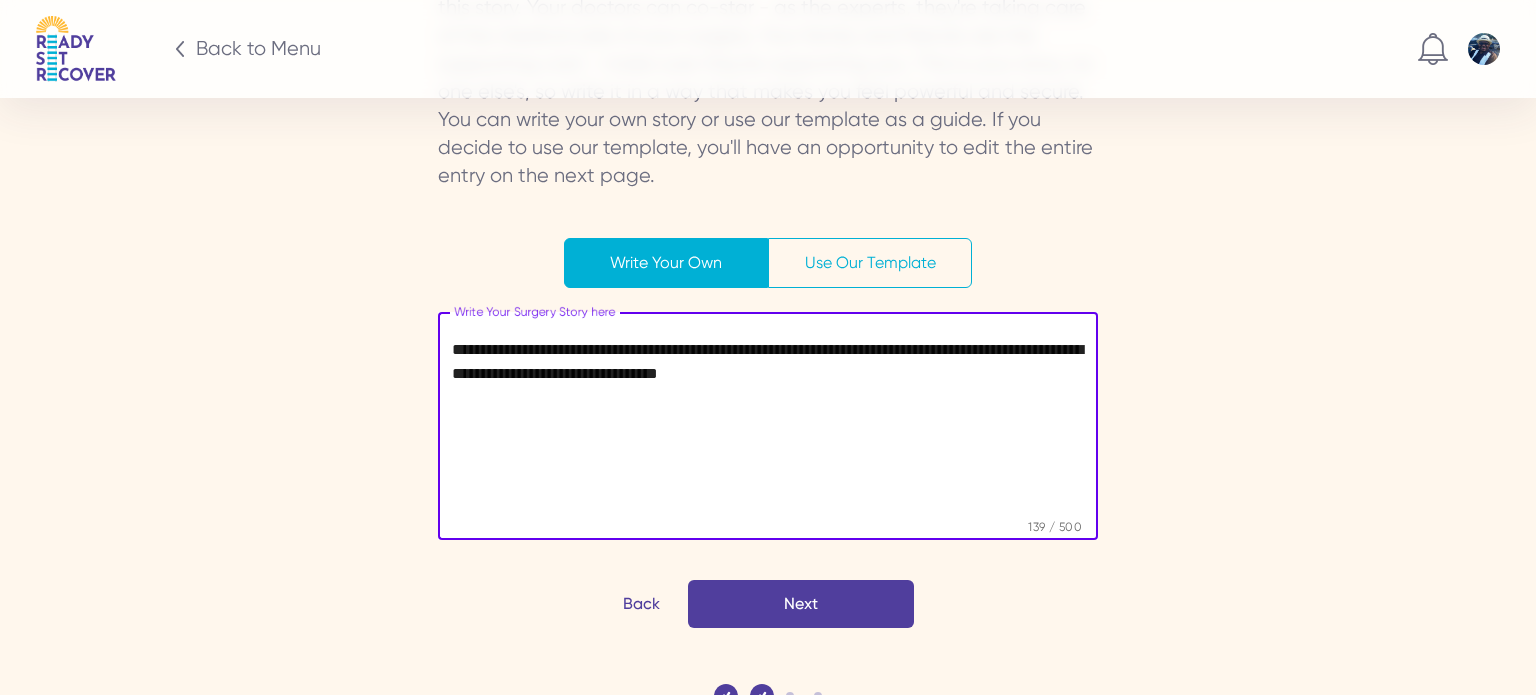 click on "**********" at bounding box center [768, 423] 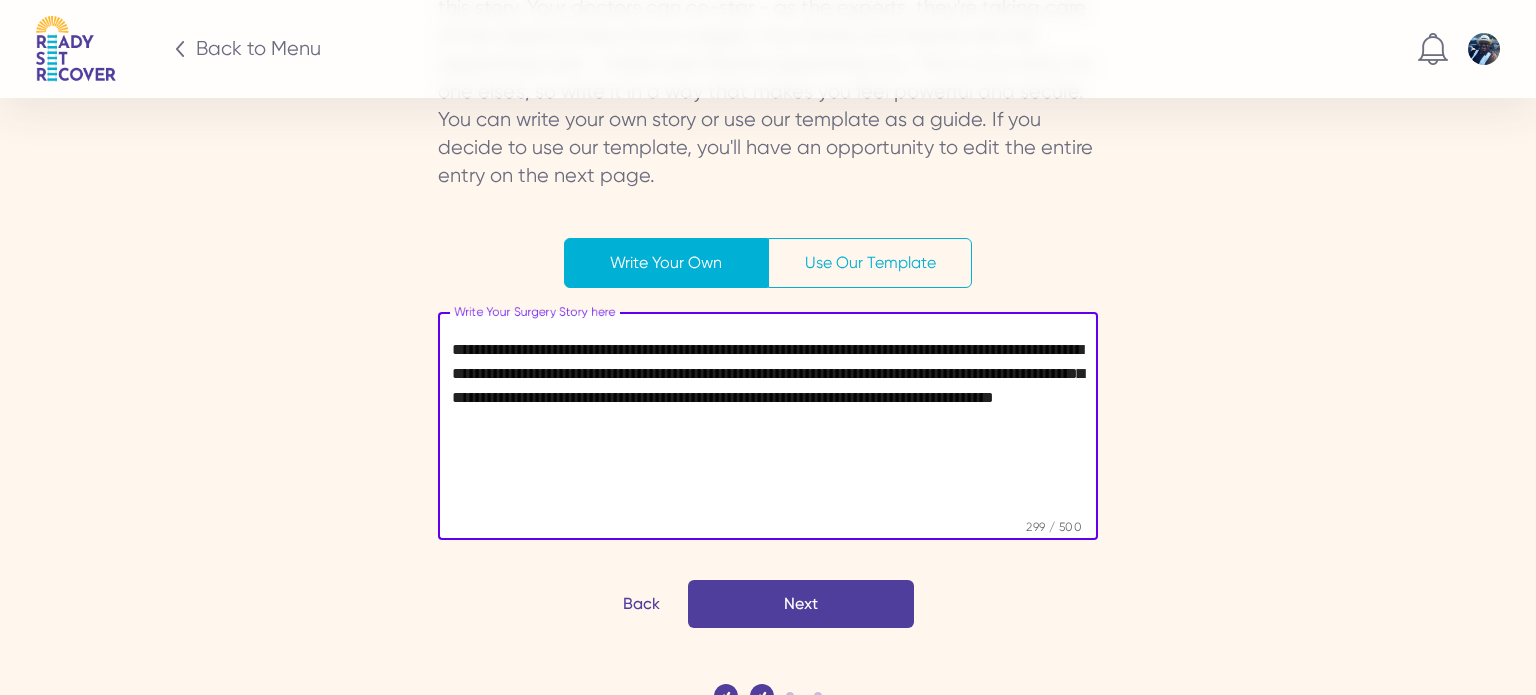 click on "**********" at bounding box center [768, 423] 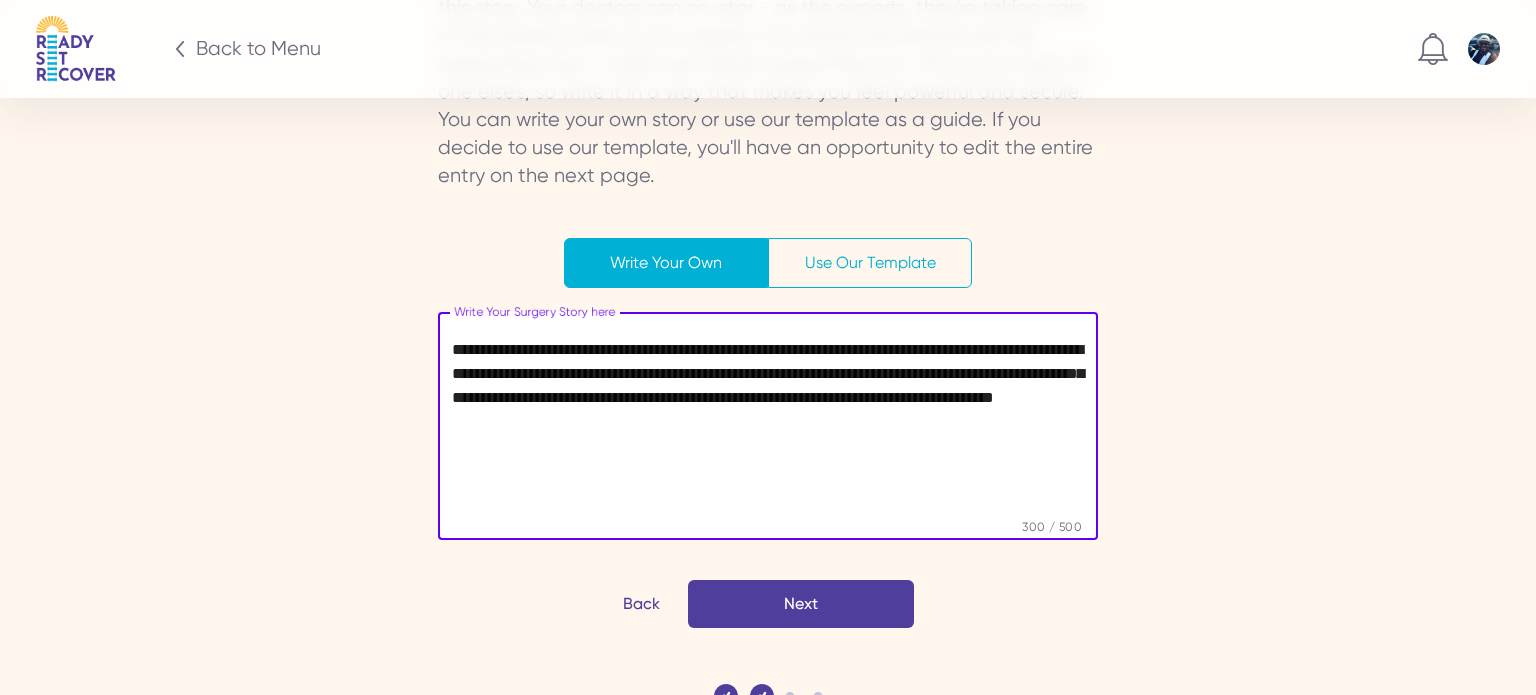 click on "**********" at bounding box center (768, 423) 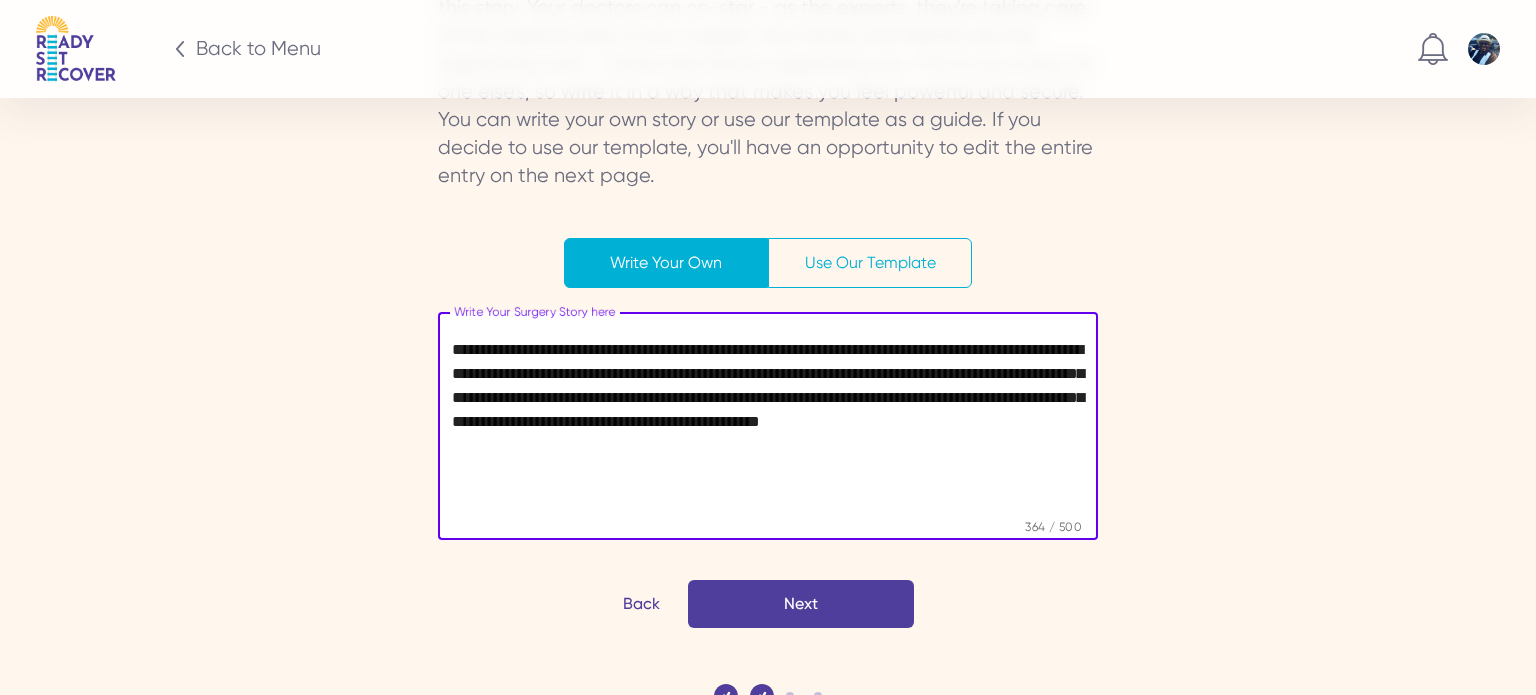 click on "**********" at bounding box center (768, 423) 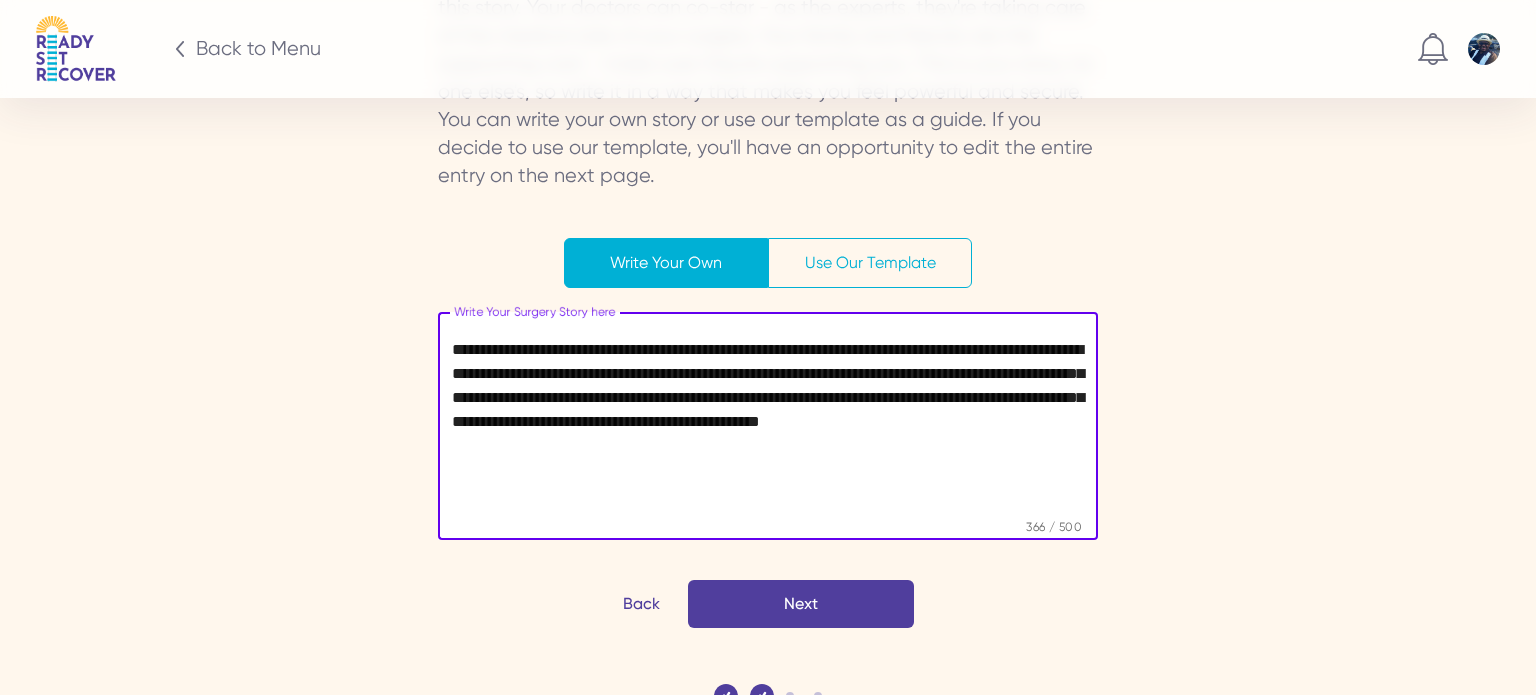 click on "**********" at bounding box center (768, 423) 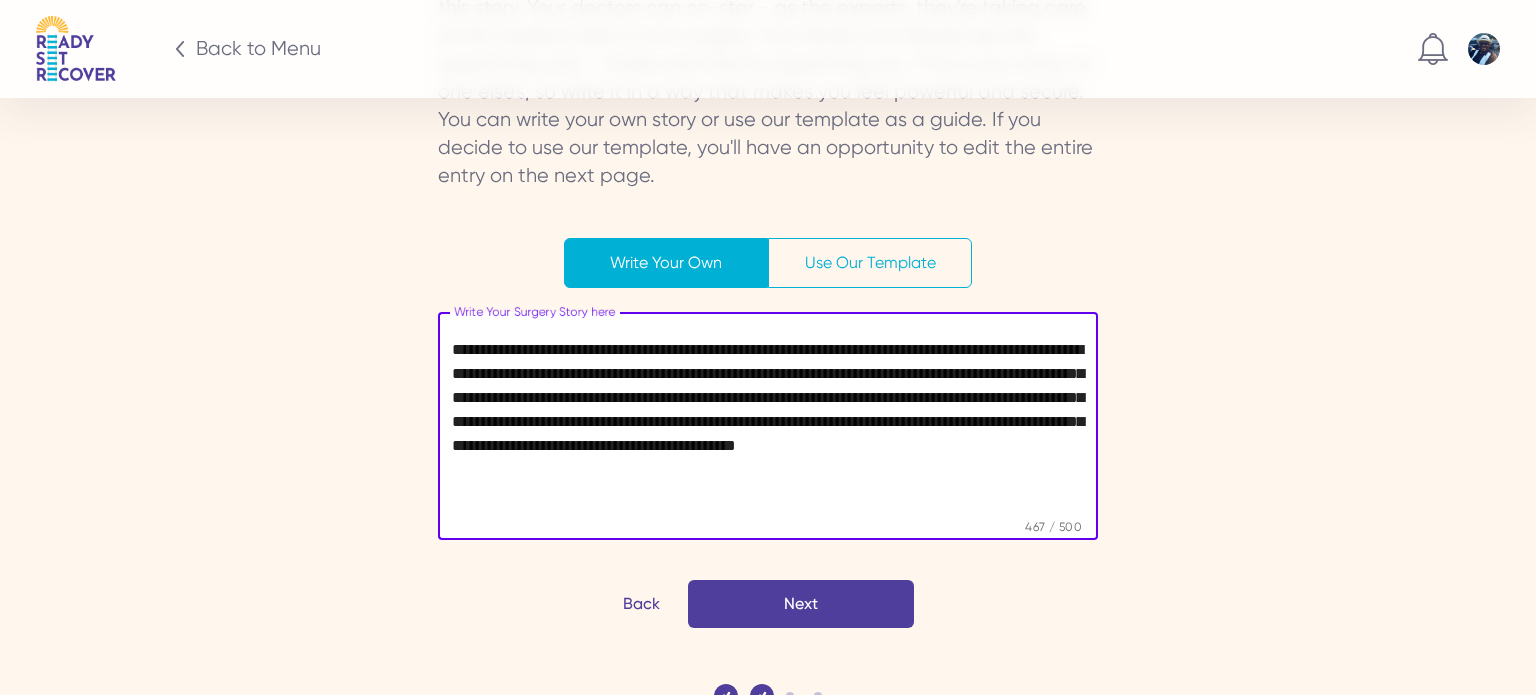 type on "**********" 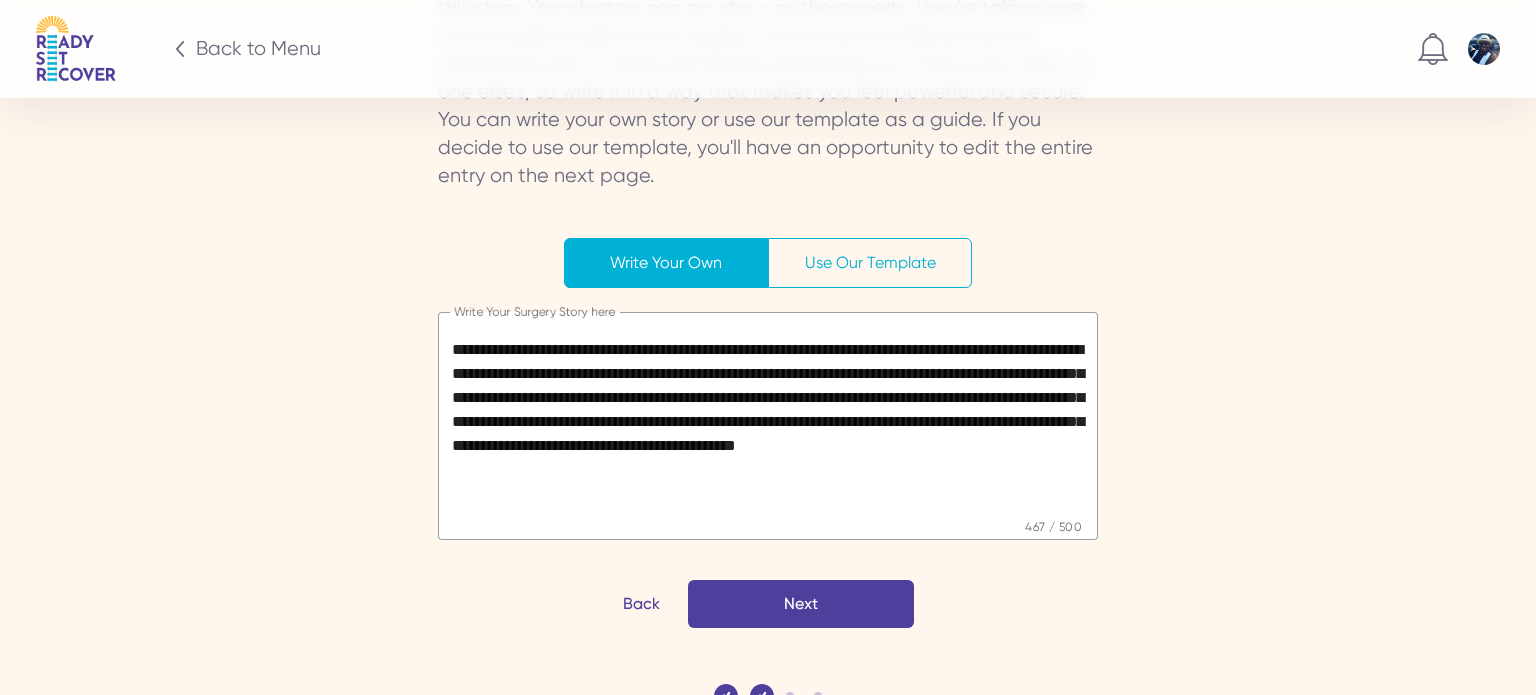 click on "Next" at bounding box center [0, 0] 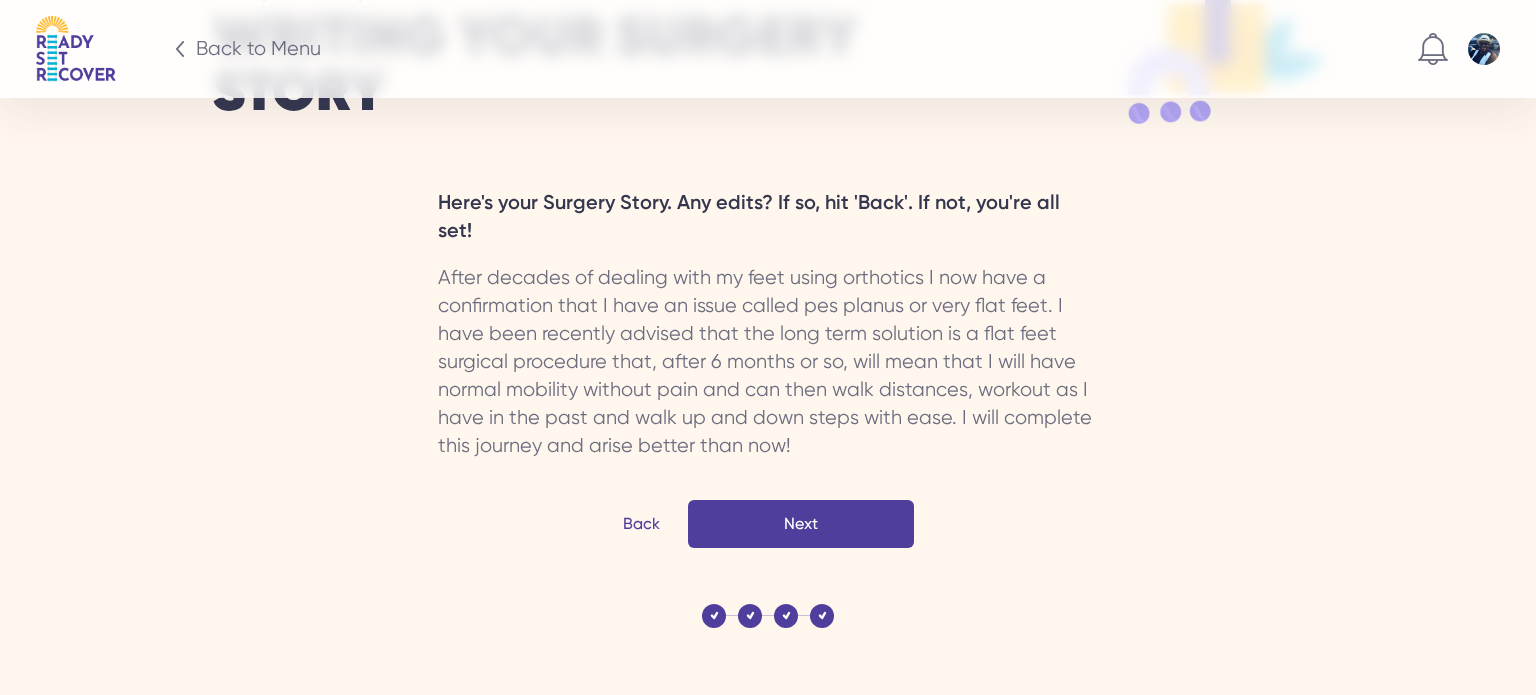 scroll, scrollTop: 3075, scrollLeft: 0, axis: vertical 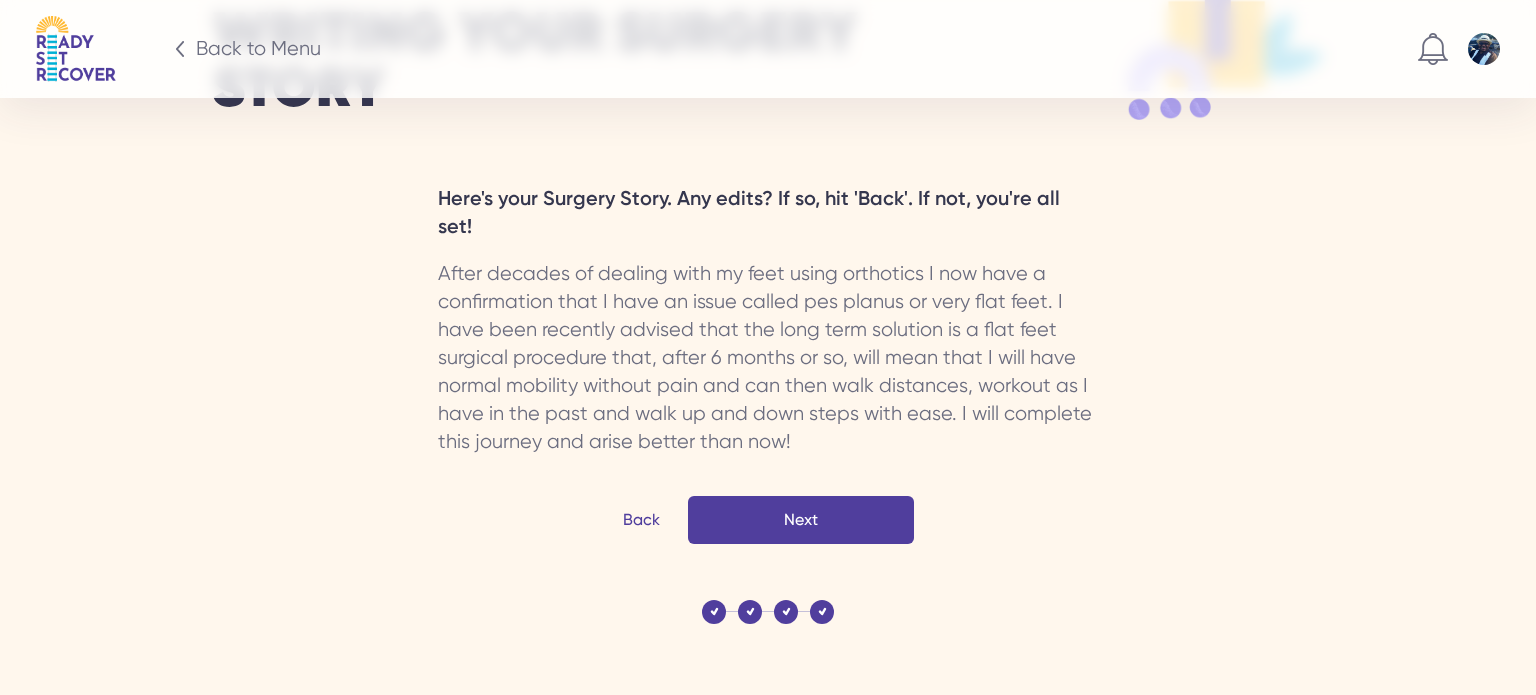 click on "Next" at bounding box center (801, 520) 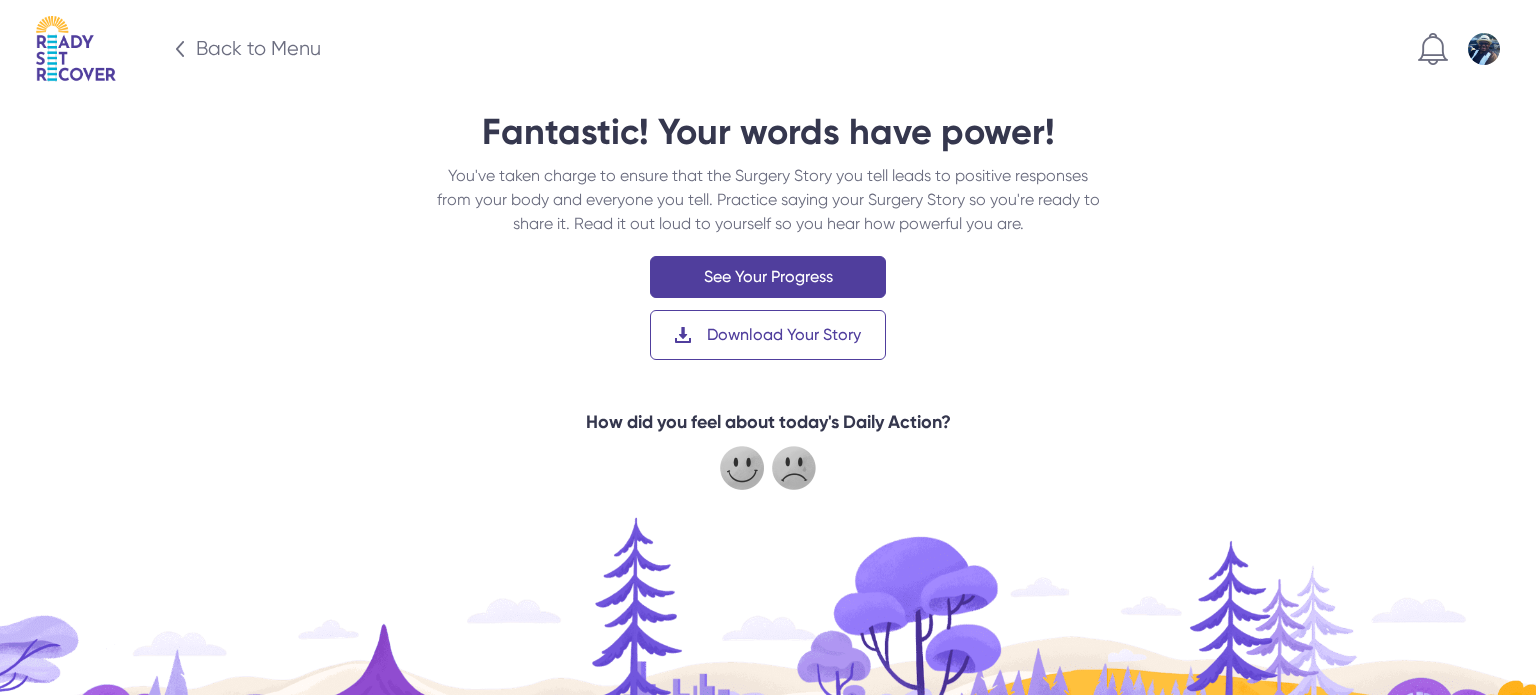 scroll, scrollTop: 0, scrollLeft: 0, axis: both 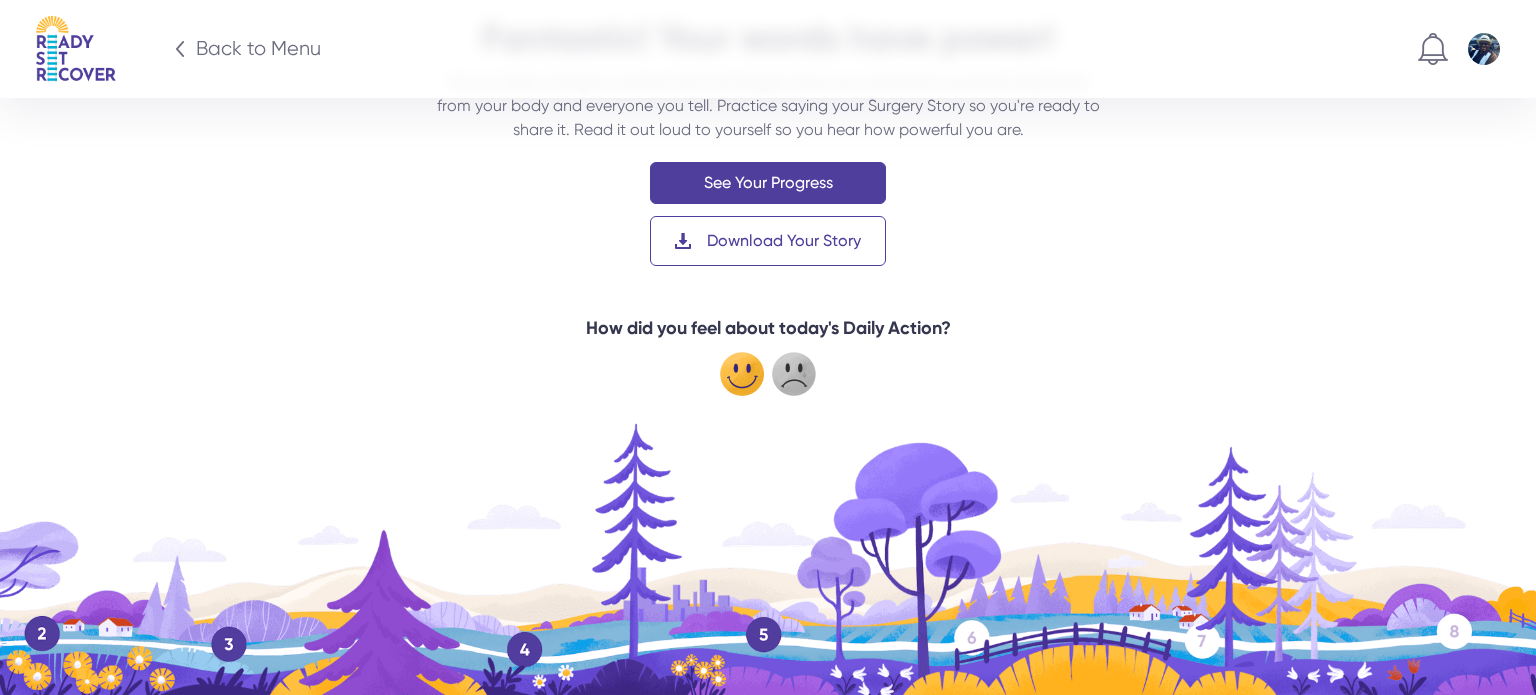 click at bounding box center [742, 374] 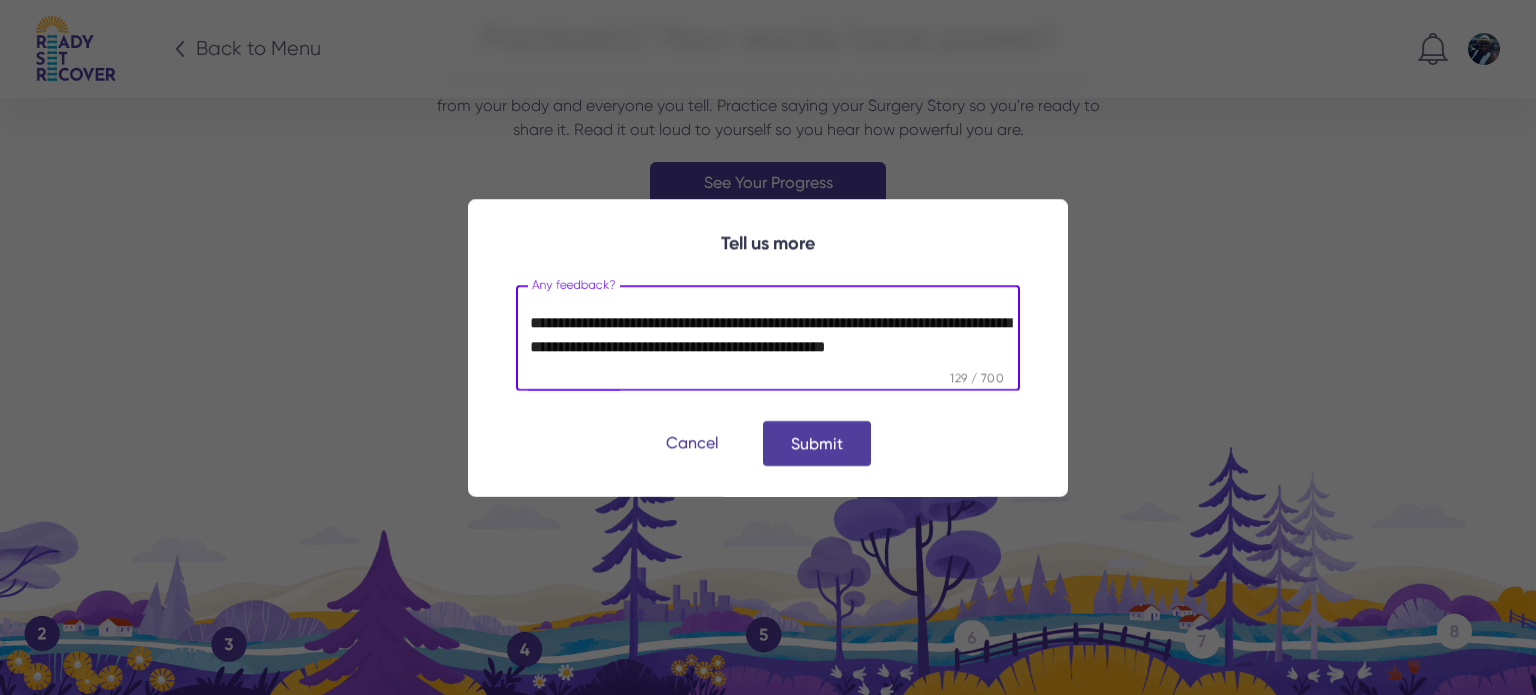 scroll, scrollTop: 11, scrollLeft: 0, axis: vertical 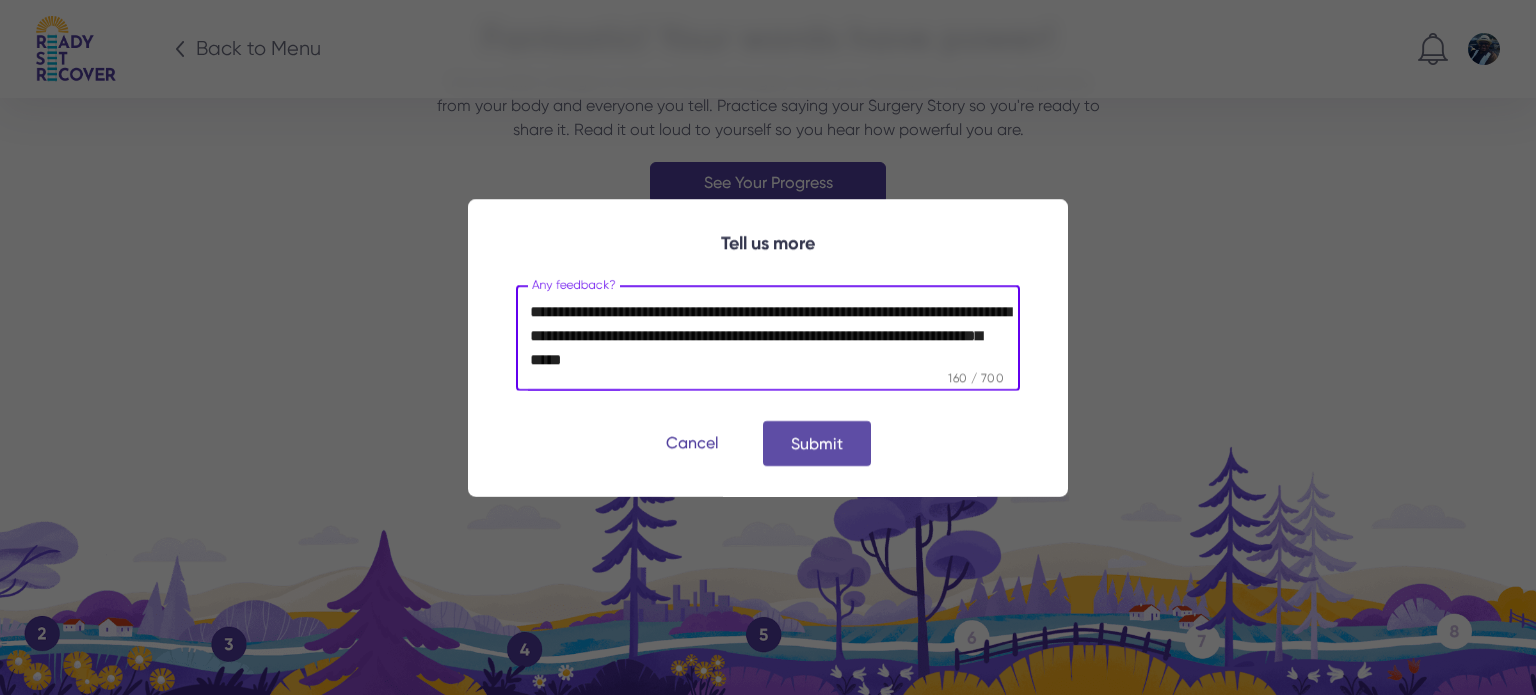 type on "**********" 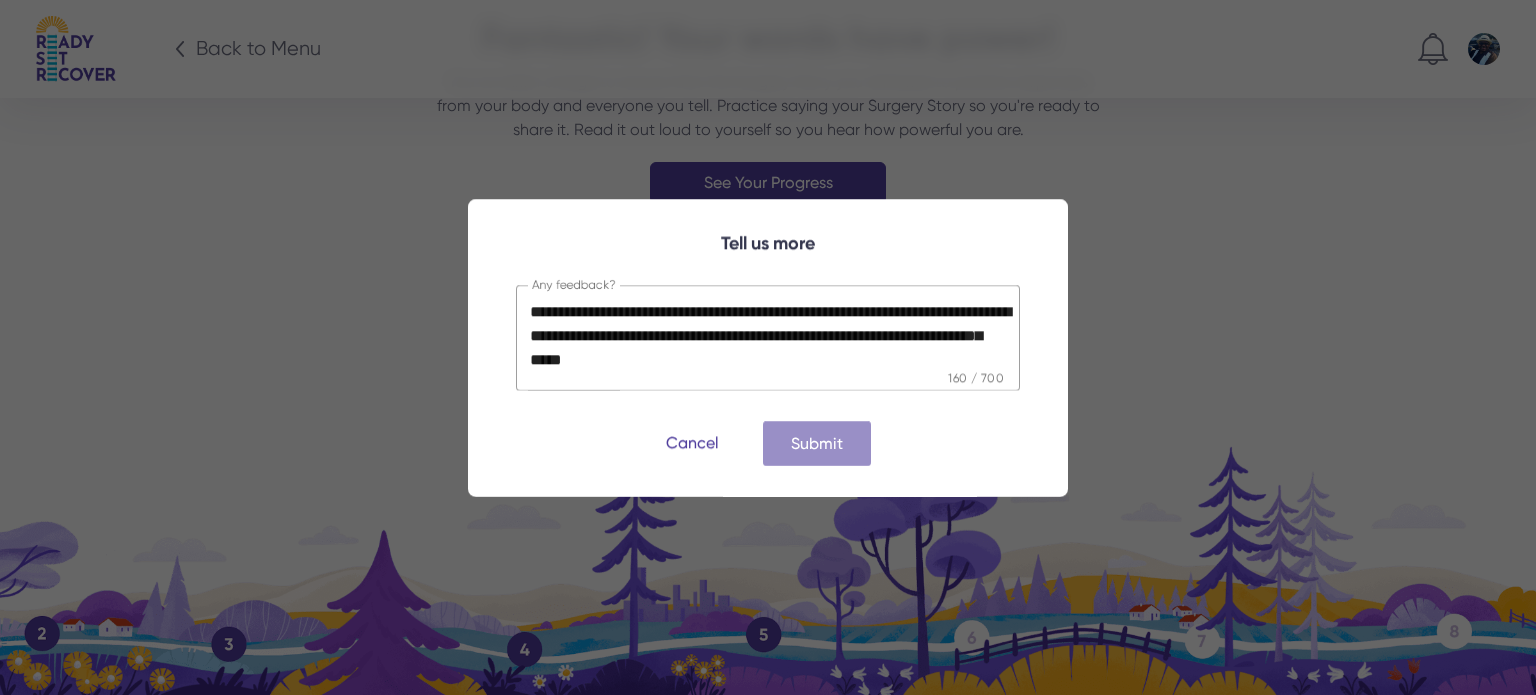 click at bounding box center [817, 443] 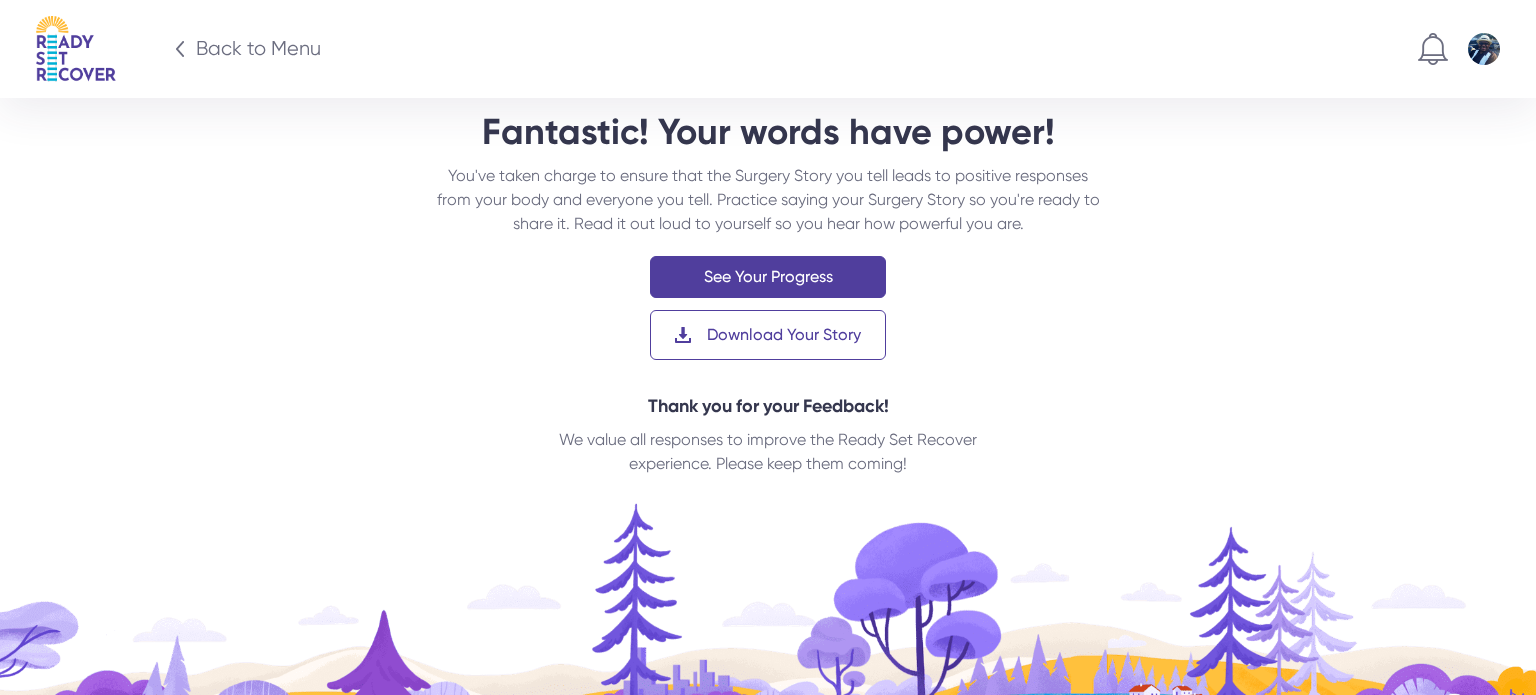 scroll, scrollTop: 80, scrollLeft: 0, axis: vertical 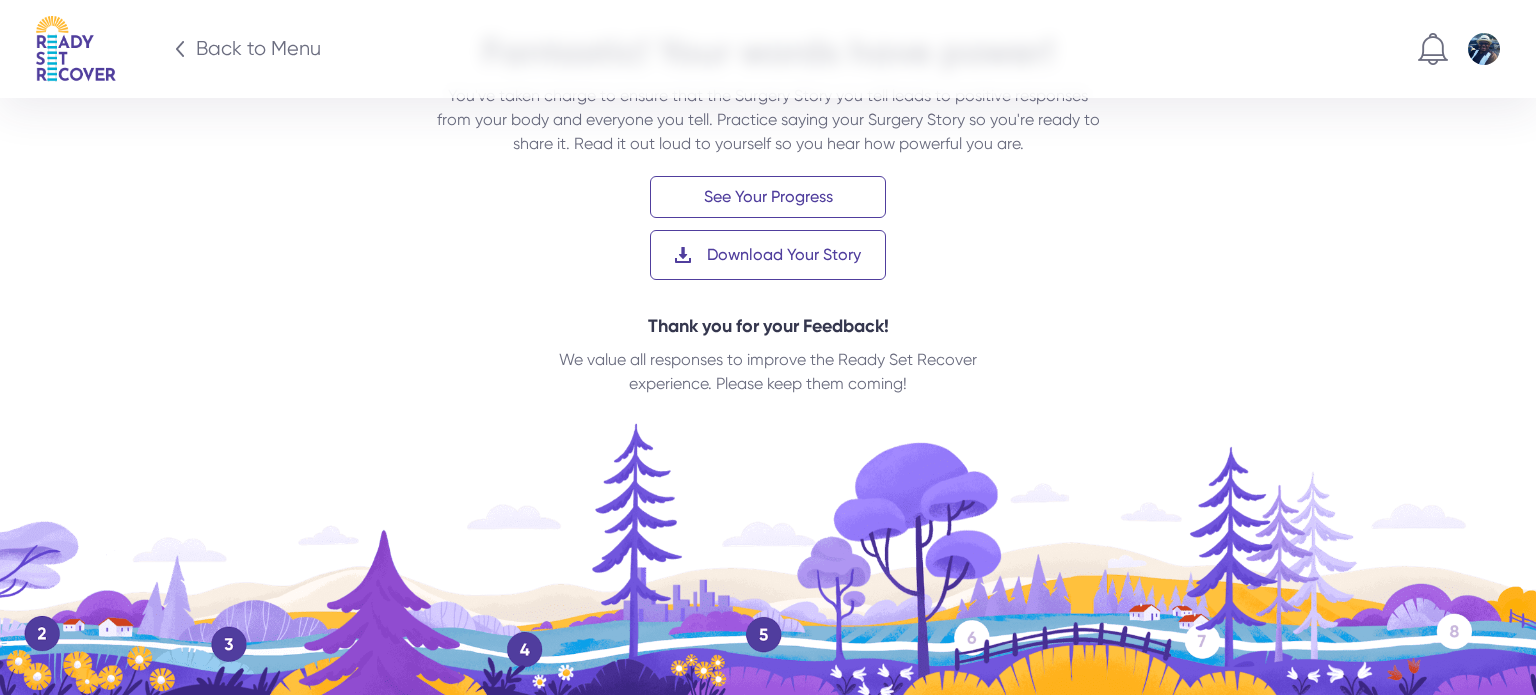 click on "See Your Progress" at bounding box center (768, 197) 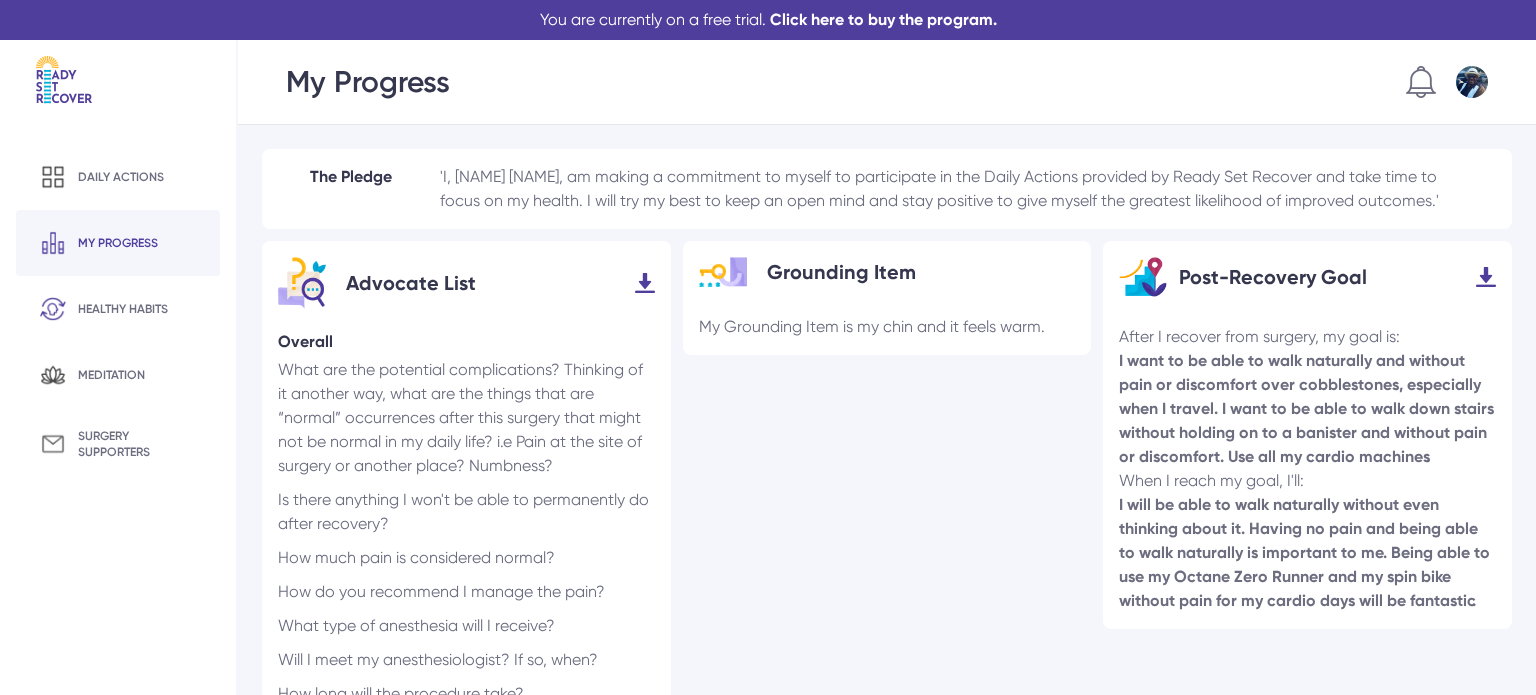 scroll, scrollTop: 0, scrollLeft: 0, axis: both 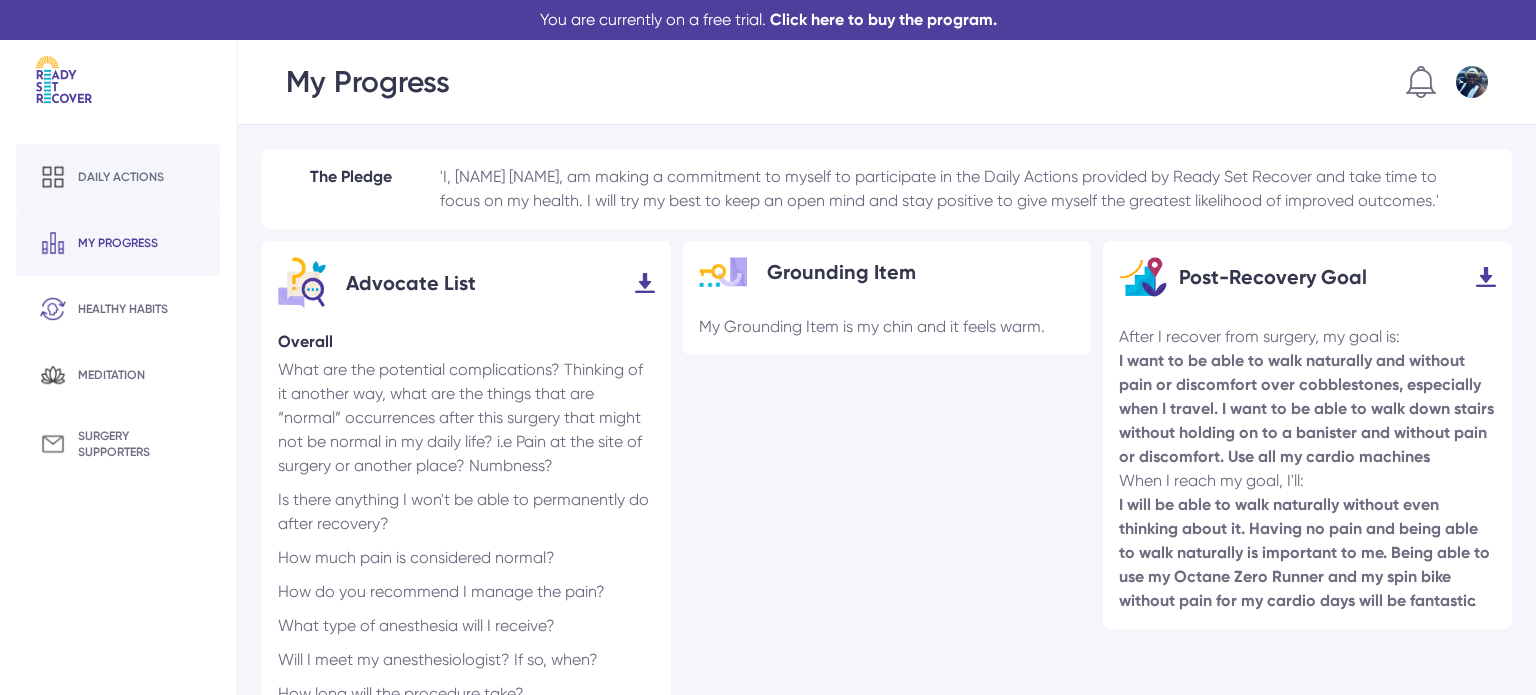 click on "Daily actions" at bounding box center (121, 177) 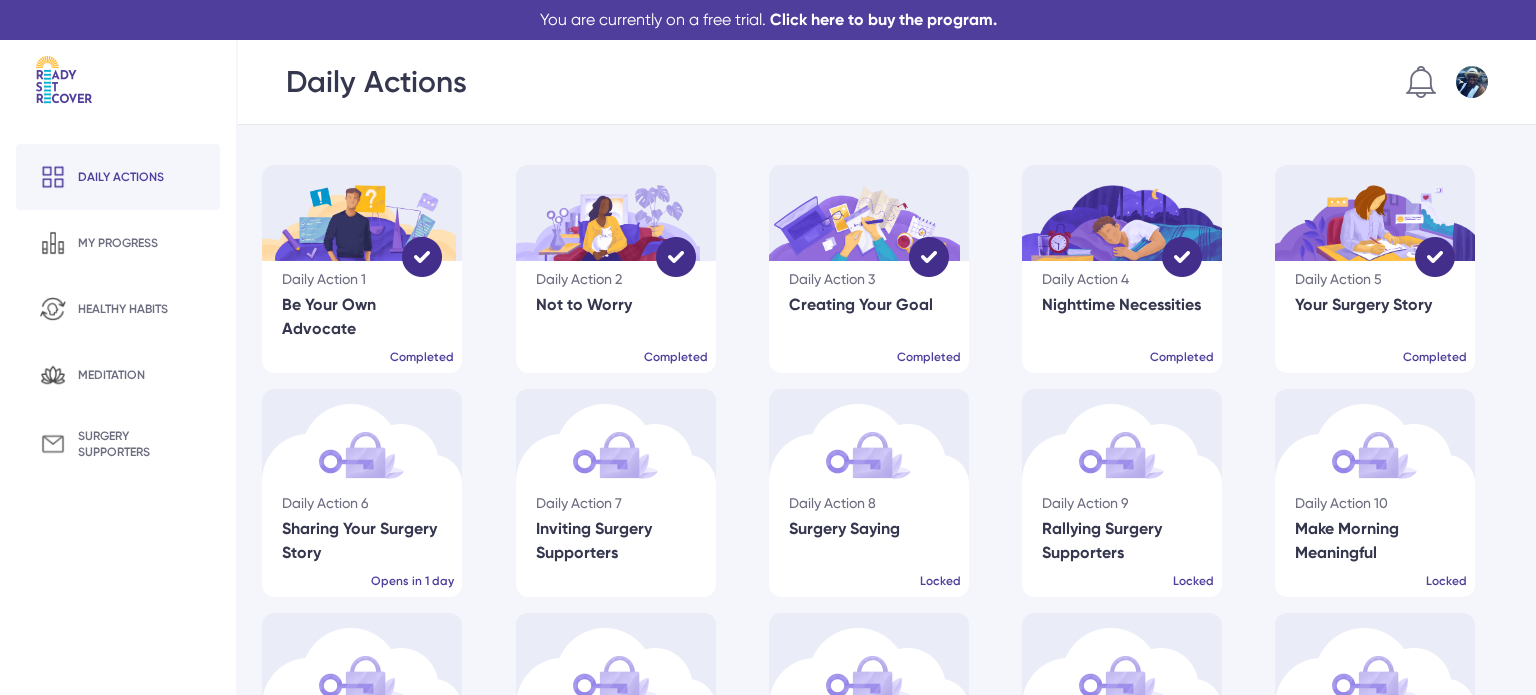scroll, scrollTop: 0, scrollLeft: 0, axis: both 